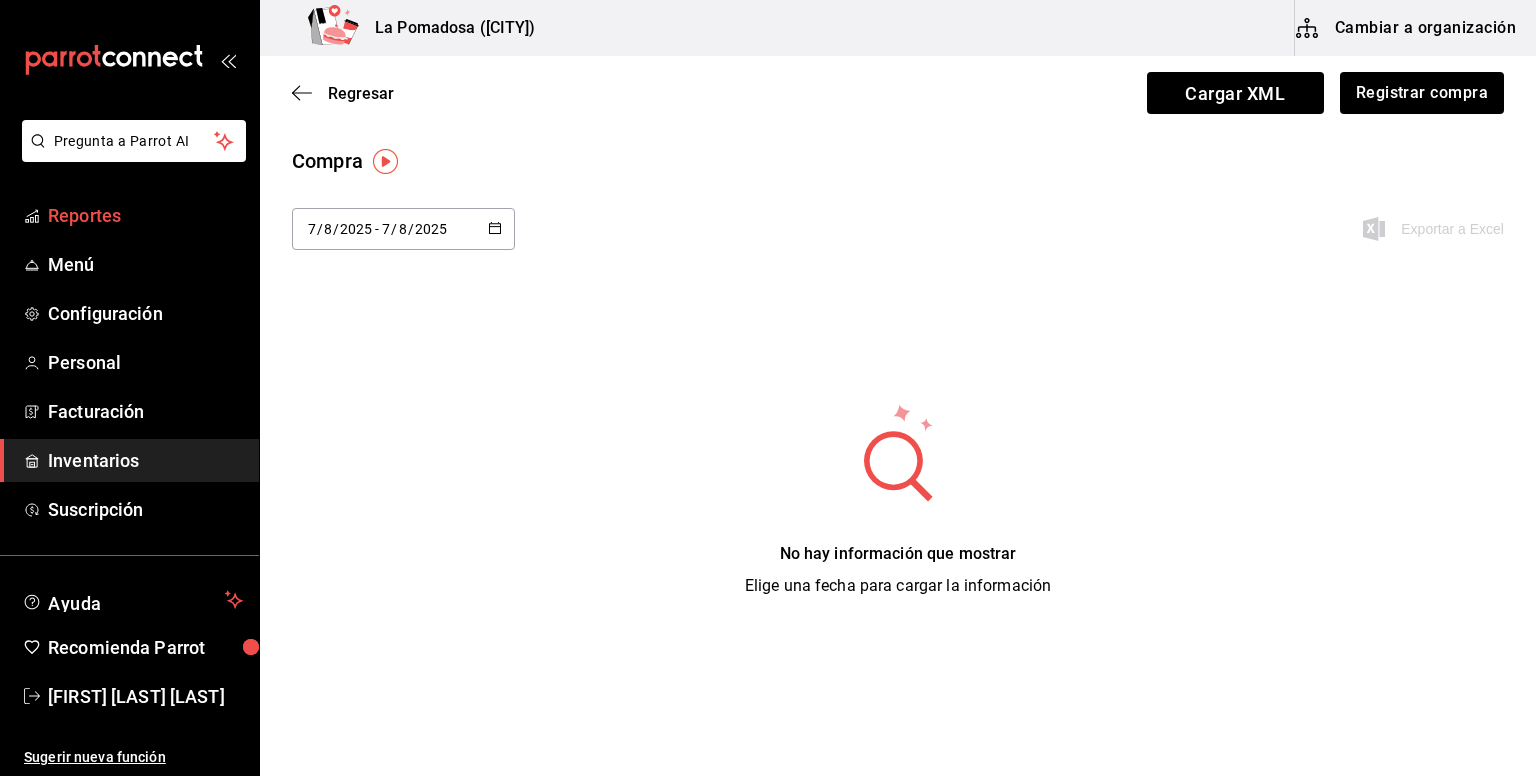 scroll, scrollTop: 0, scrollLeft: 0, axis: both 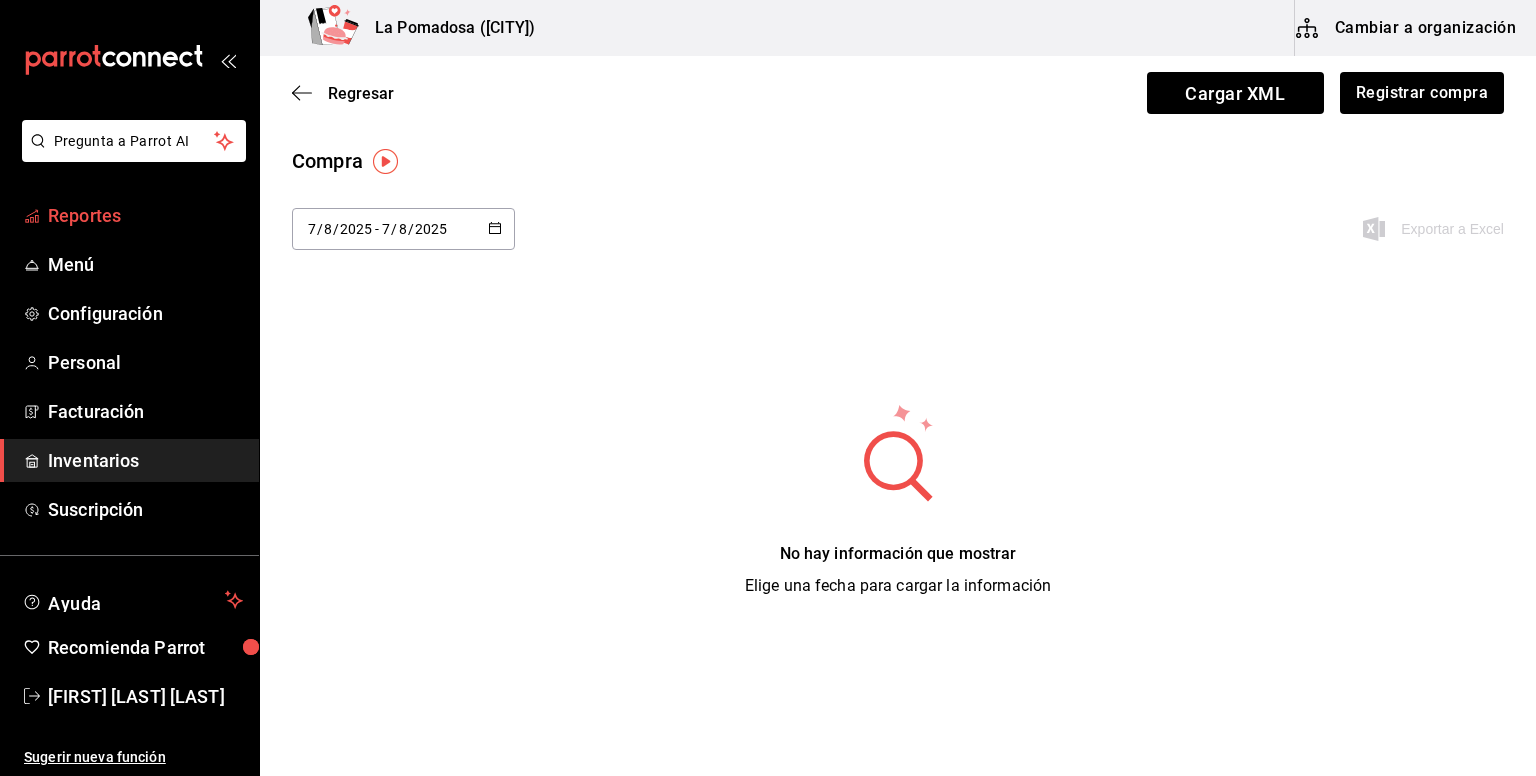 click on "Reportes" at bounding box center (145, 215) 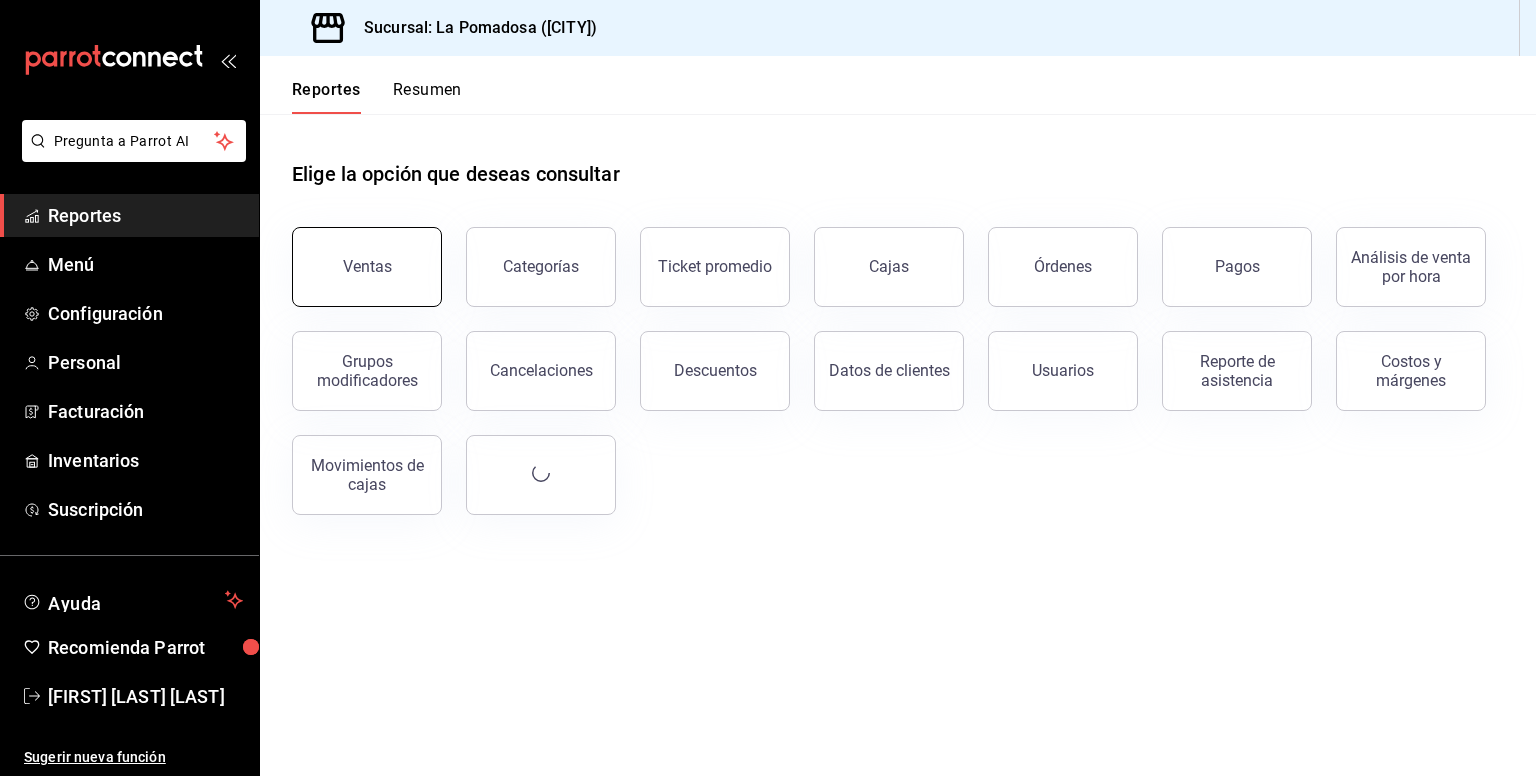 click on "Ventas" at bounding box center [367, 267] 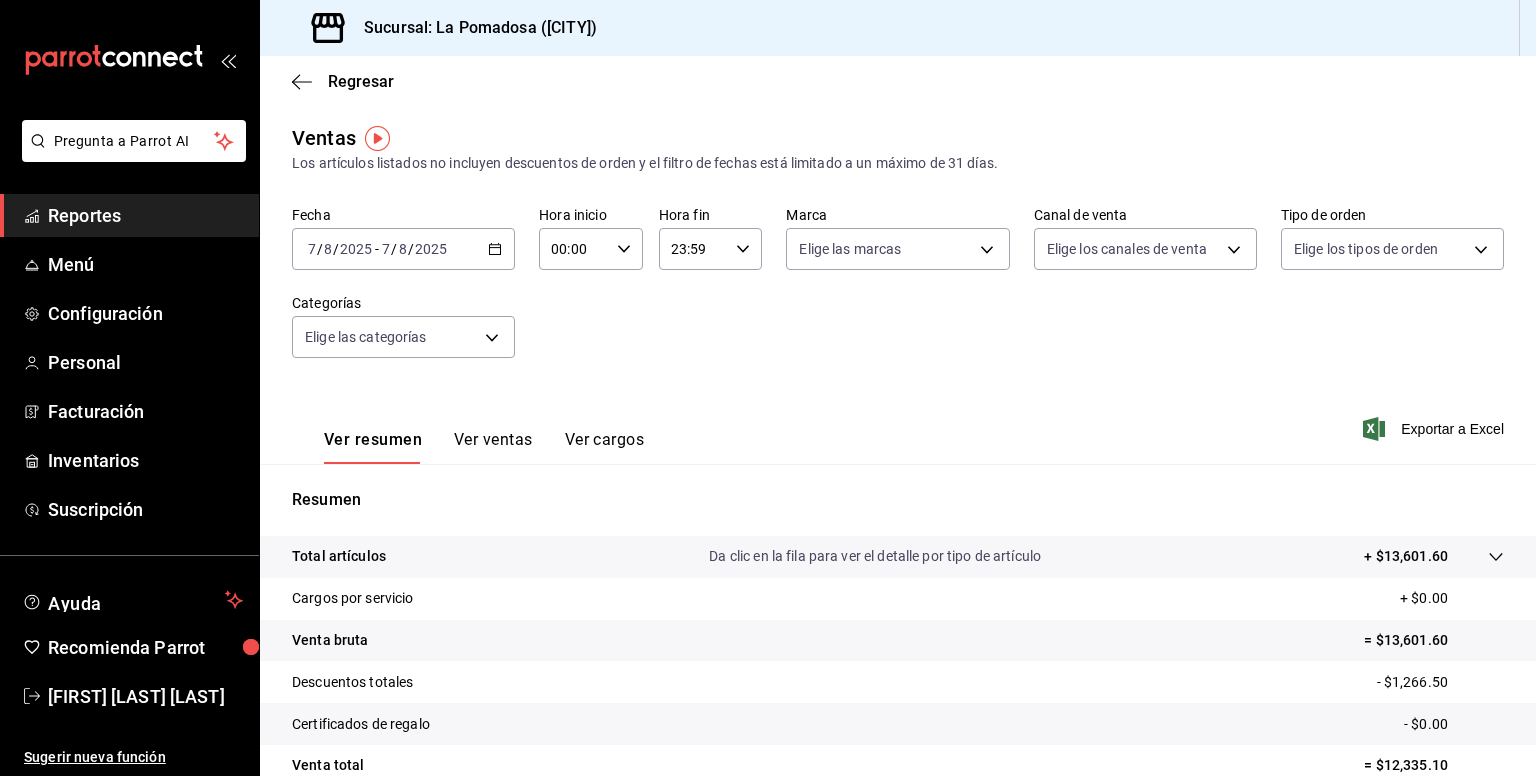 click 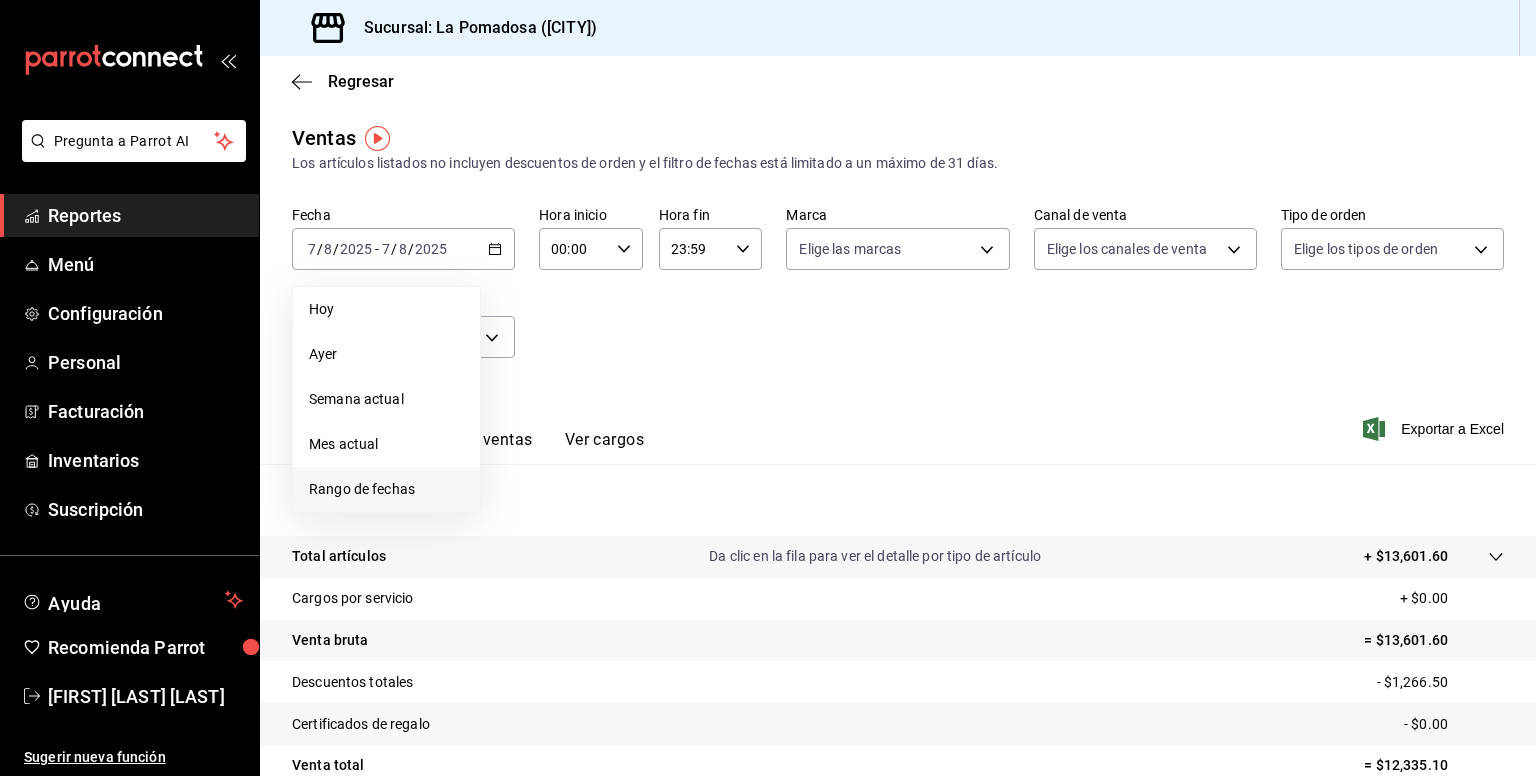 click on "Rango de fechas" at bounding box center (386, 489) 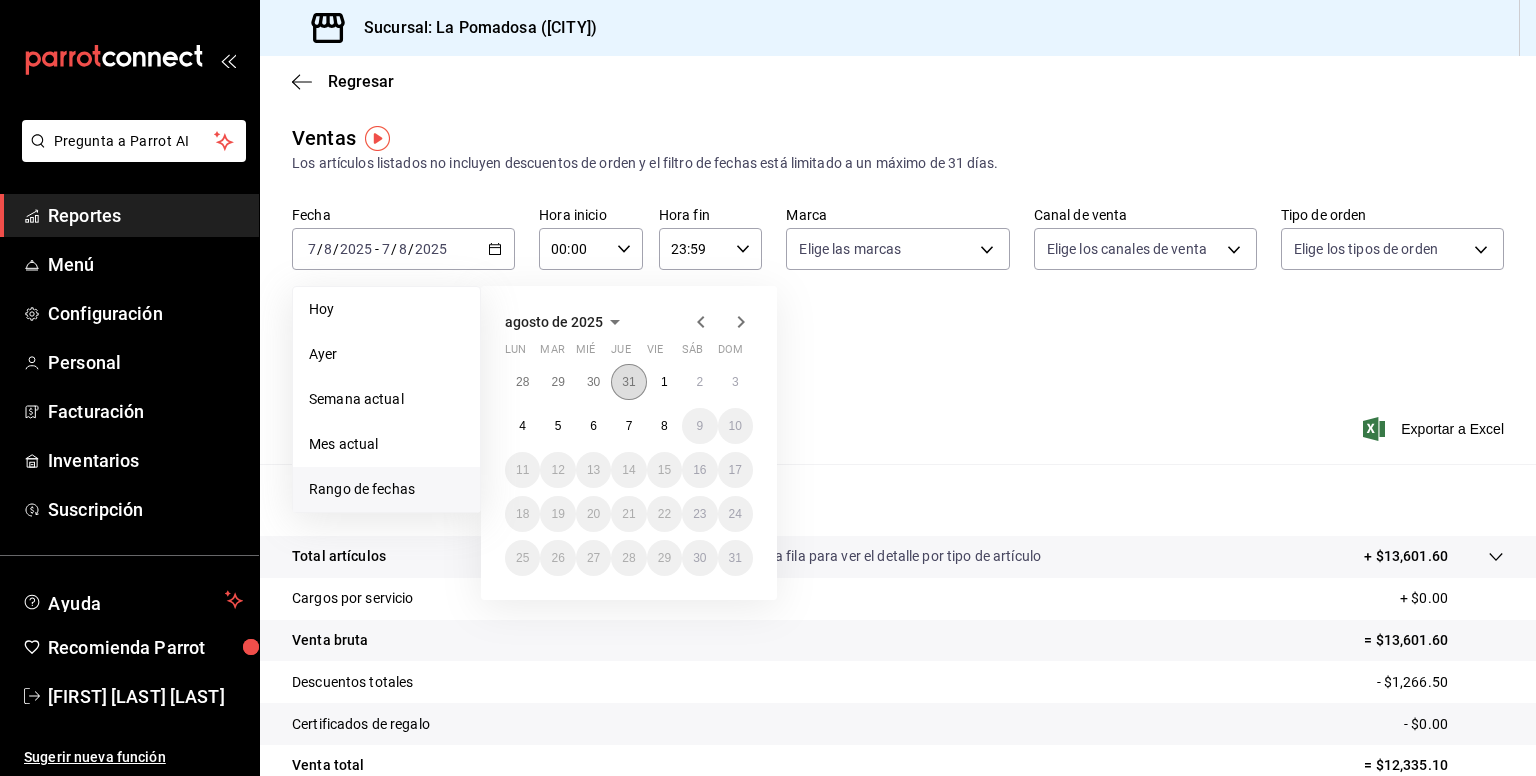 click on "31" at bounding box center [628, 382] 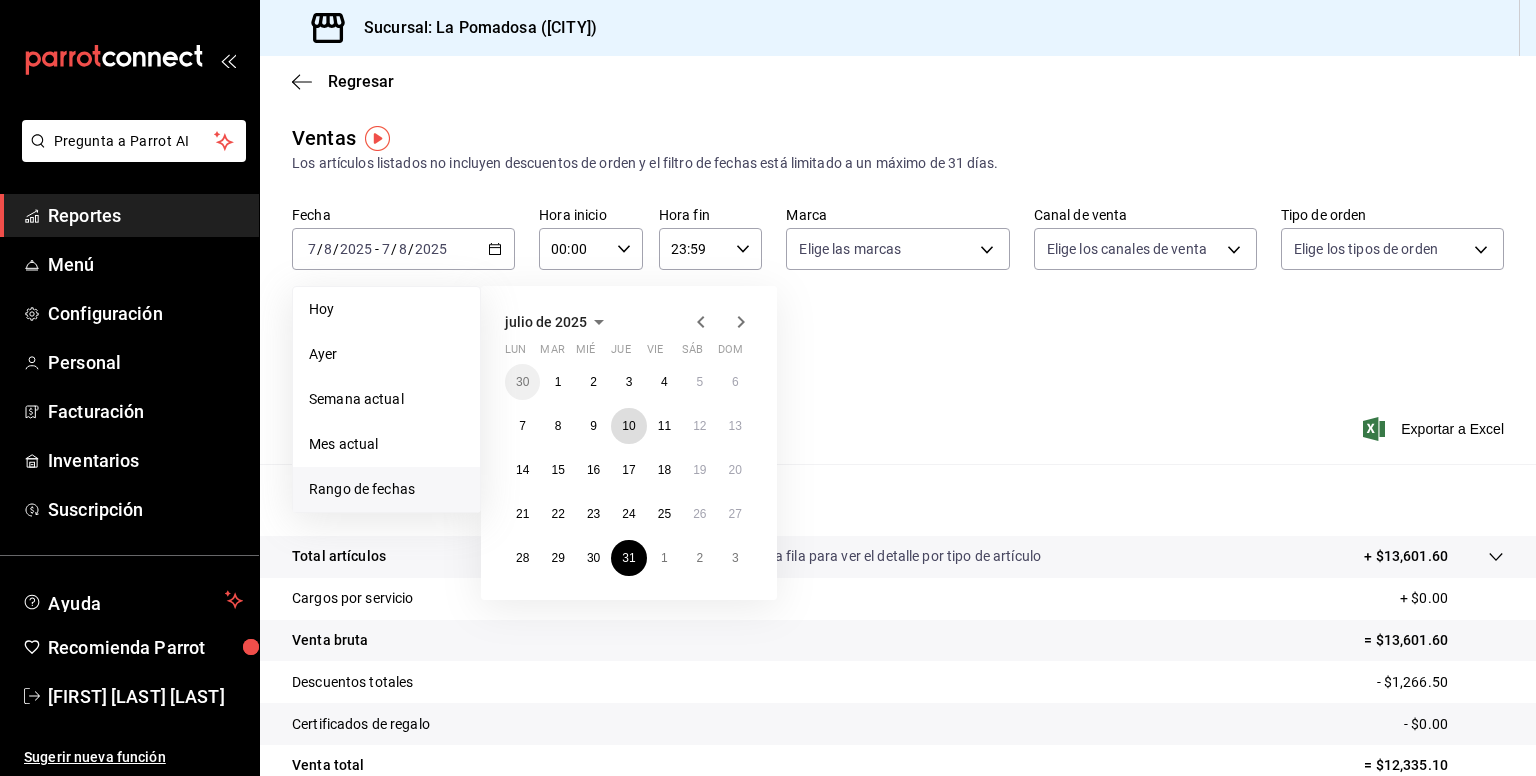 drag, startPoint x: 629, startPoint y: 426, endPoint x: 752, endPoint y: 397, distance: 126.37247 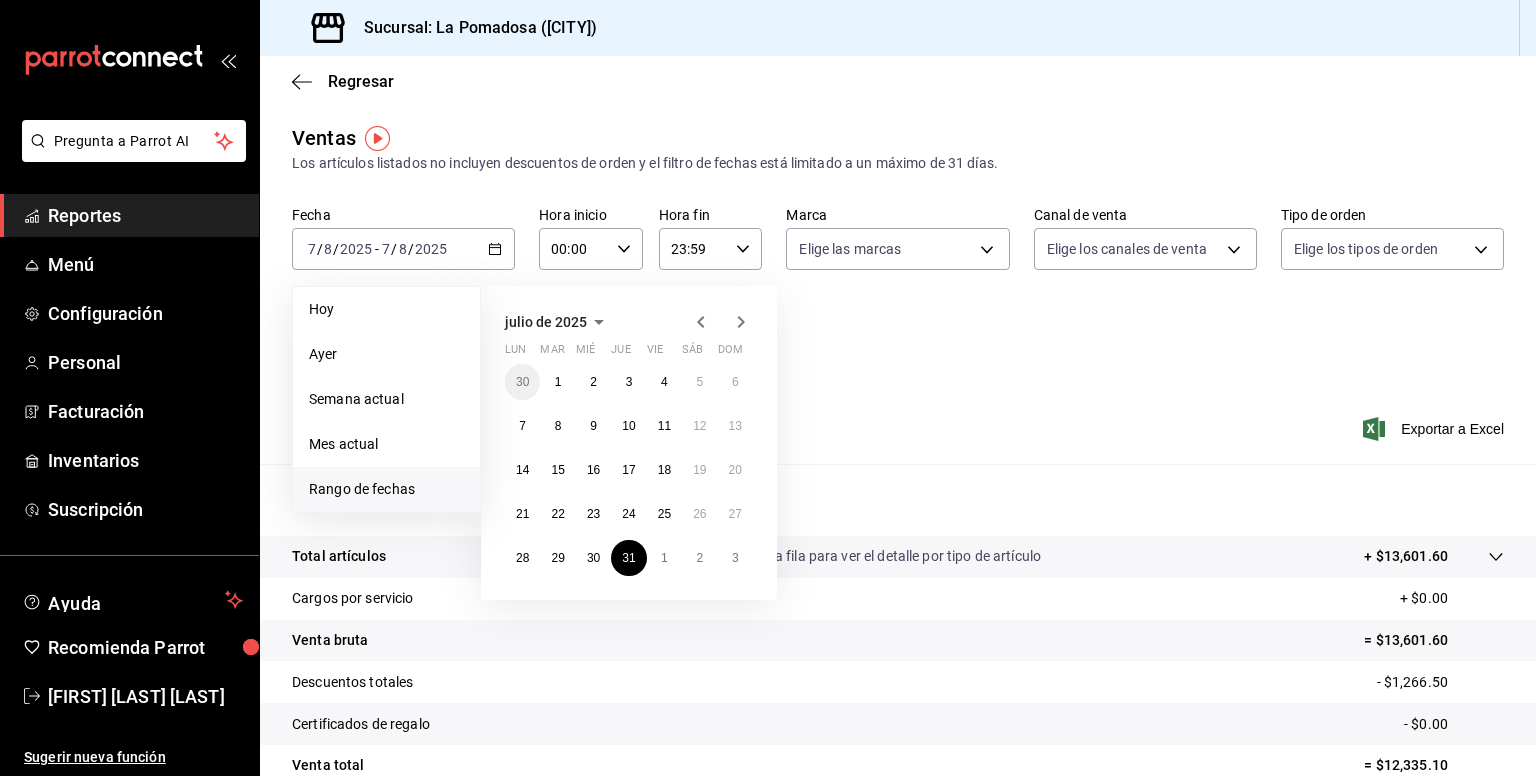 click 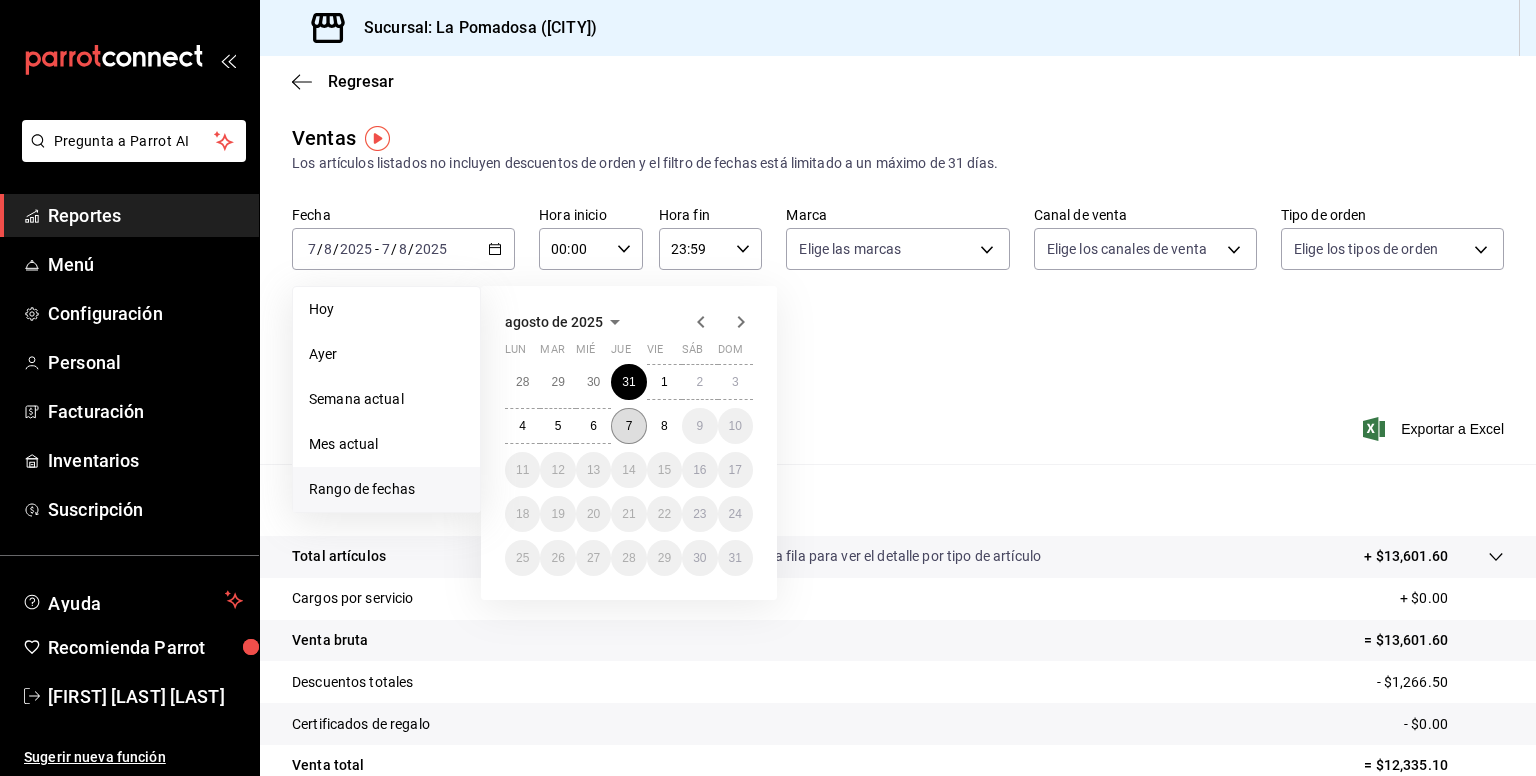 click on "7" at bounding box center (628, 426) 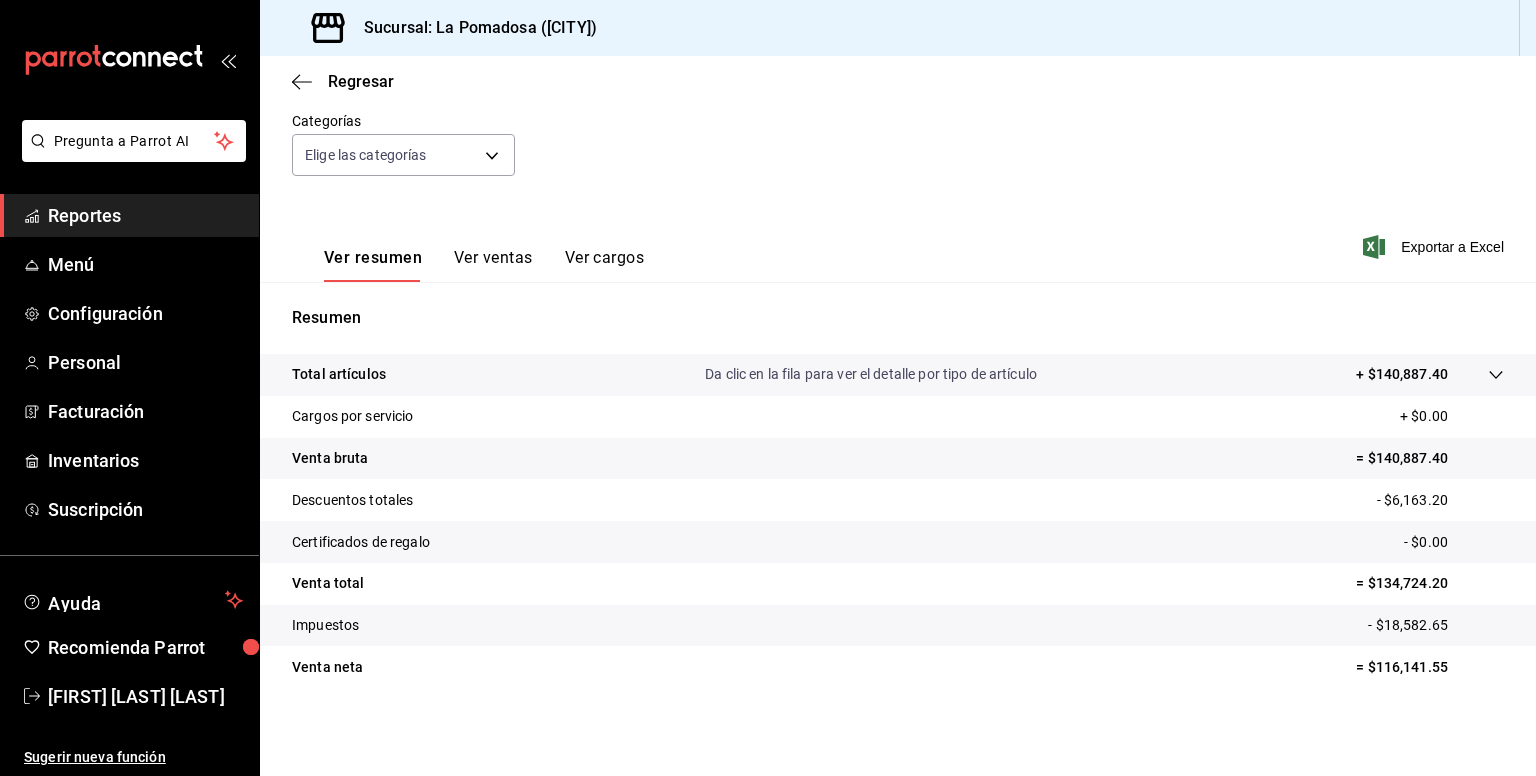 scroll, scrollTop: 0, scrollLeft: 0, axis: both 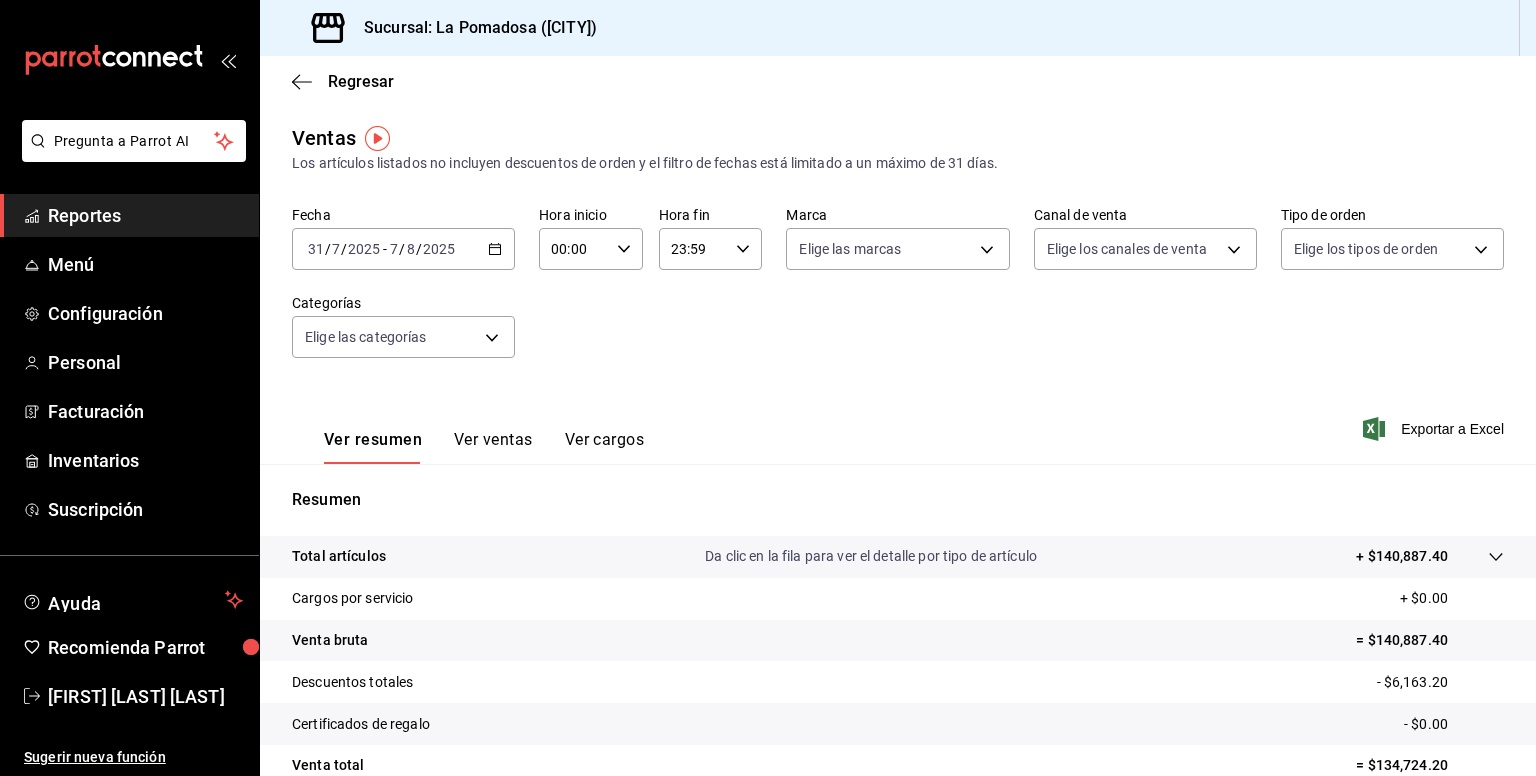 click 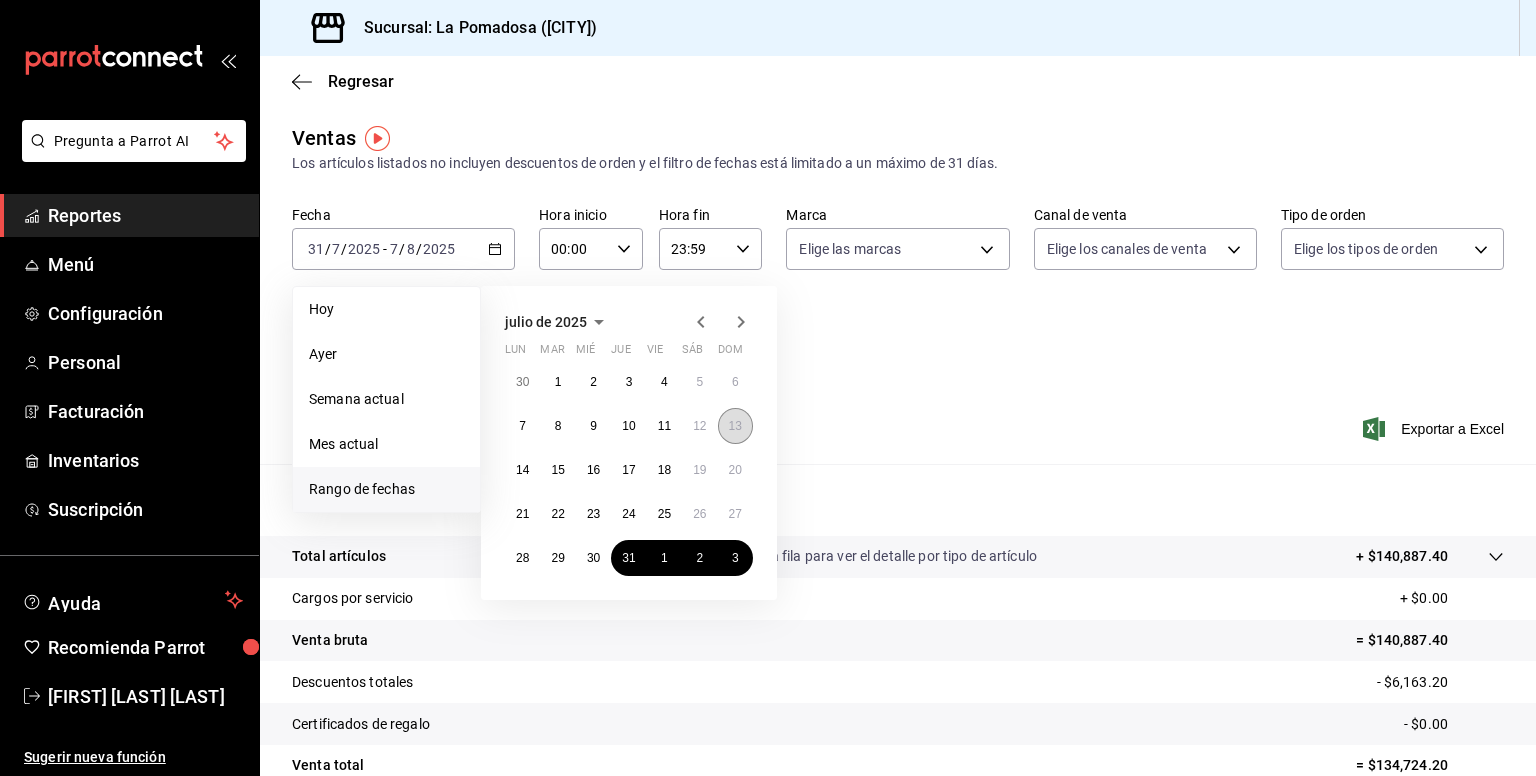 click on "13" at bounding box center (735, 426) 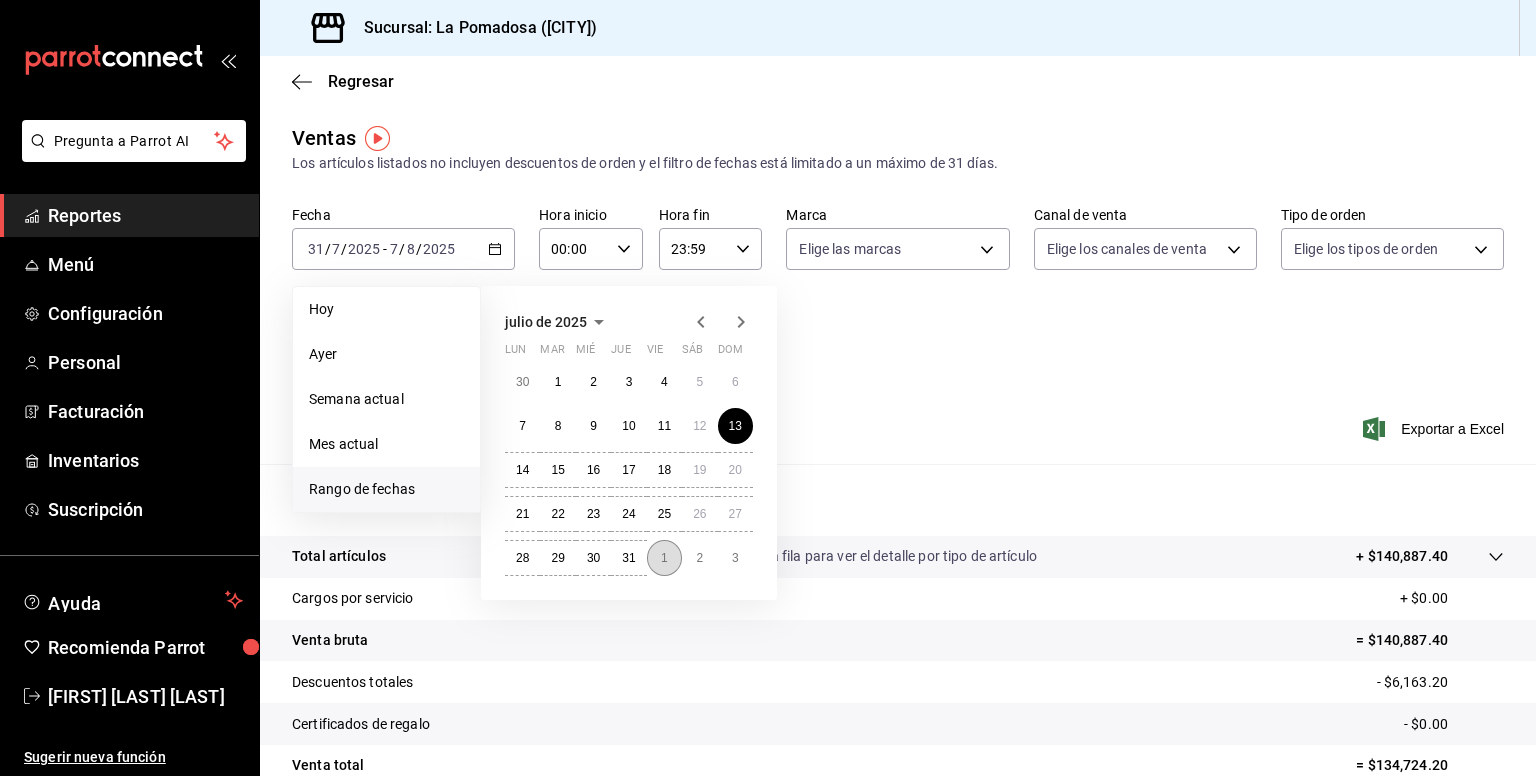 click on "1" at bounding box center [664, 558] 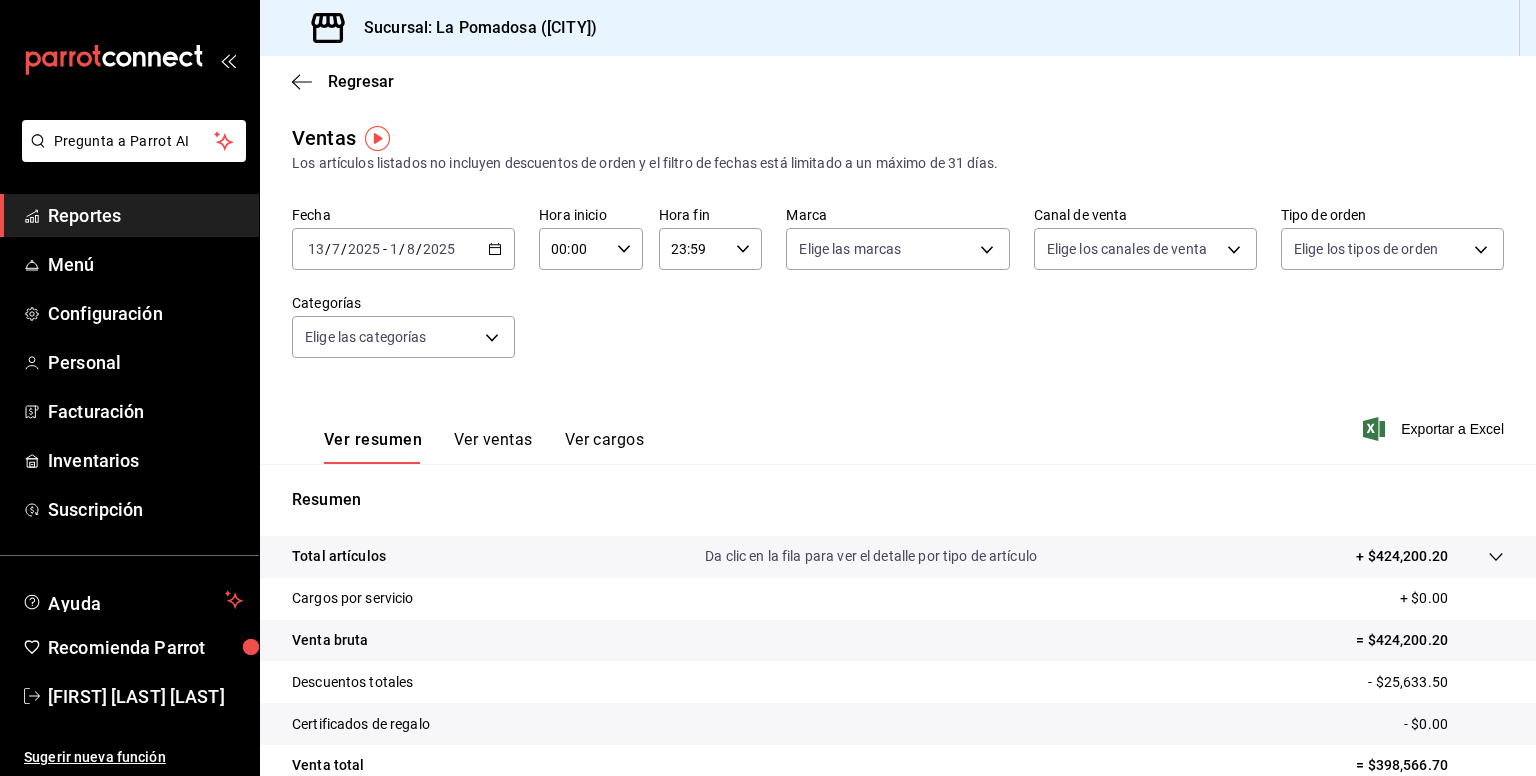 click 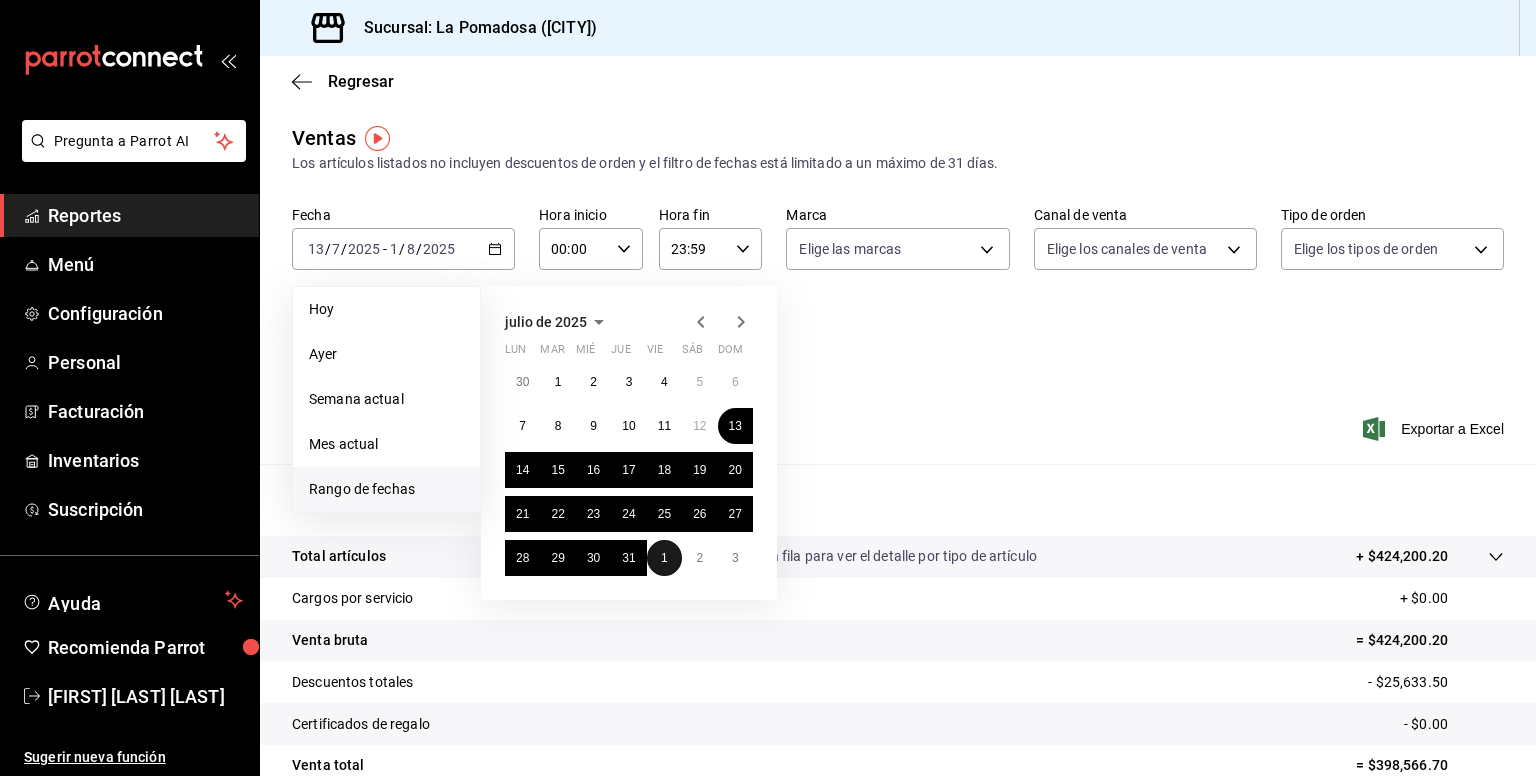 click on "1" at bounding box center (664, 558) 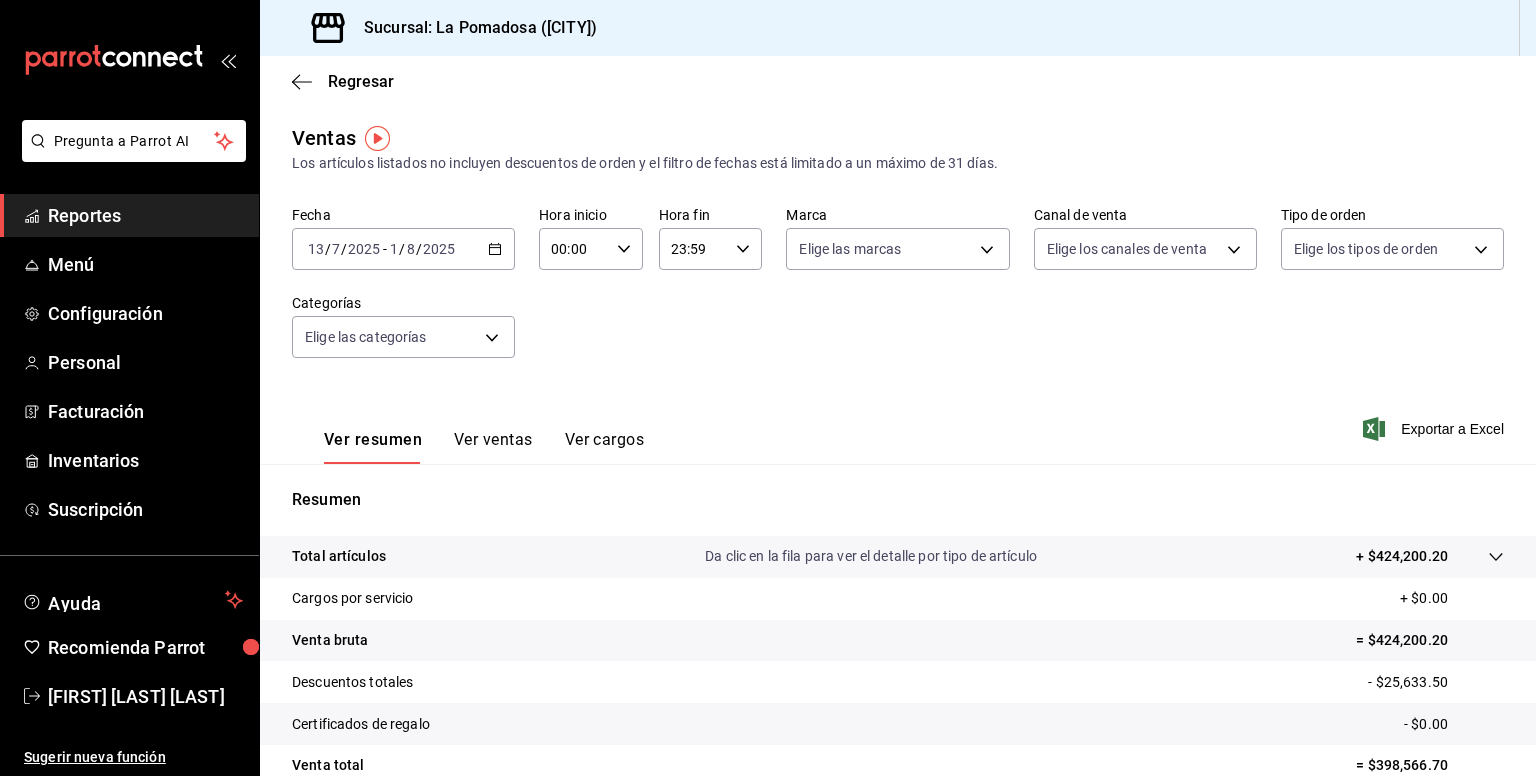 click on "Ver resumen Ver ventas Ver cargos Exportar a Excel" at bounding box center [898, 423] 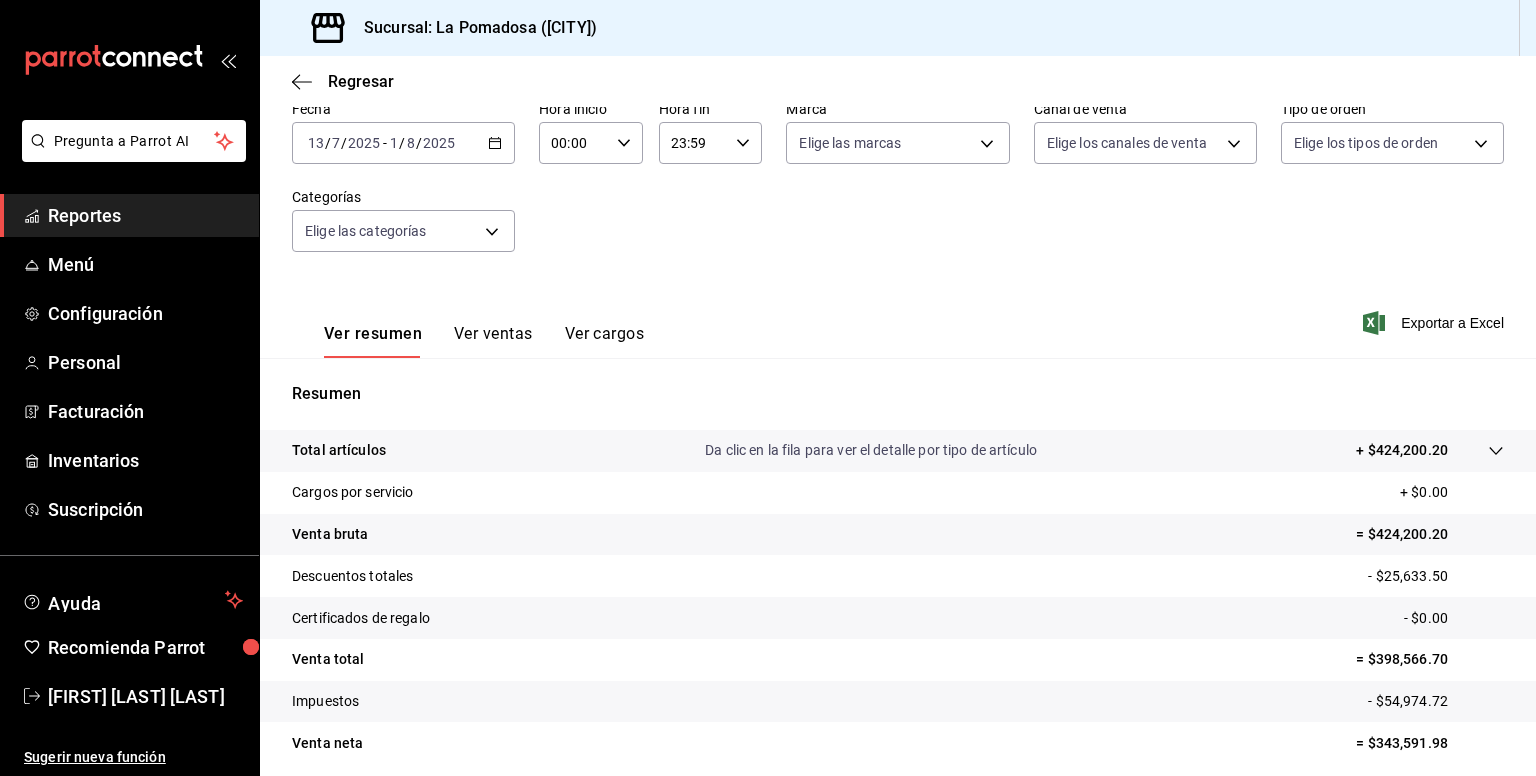 scroll, scrollTop: 108, scrollLeft: 0, axis: vertical 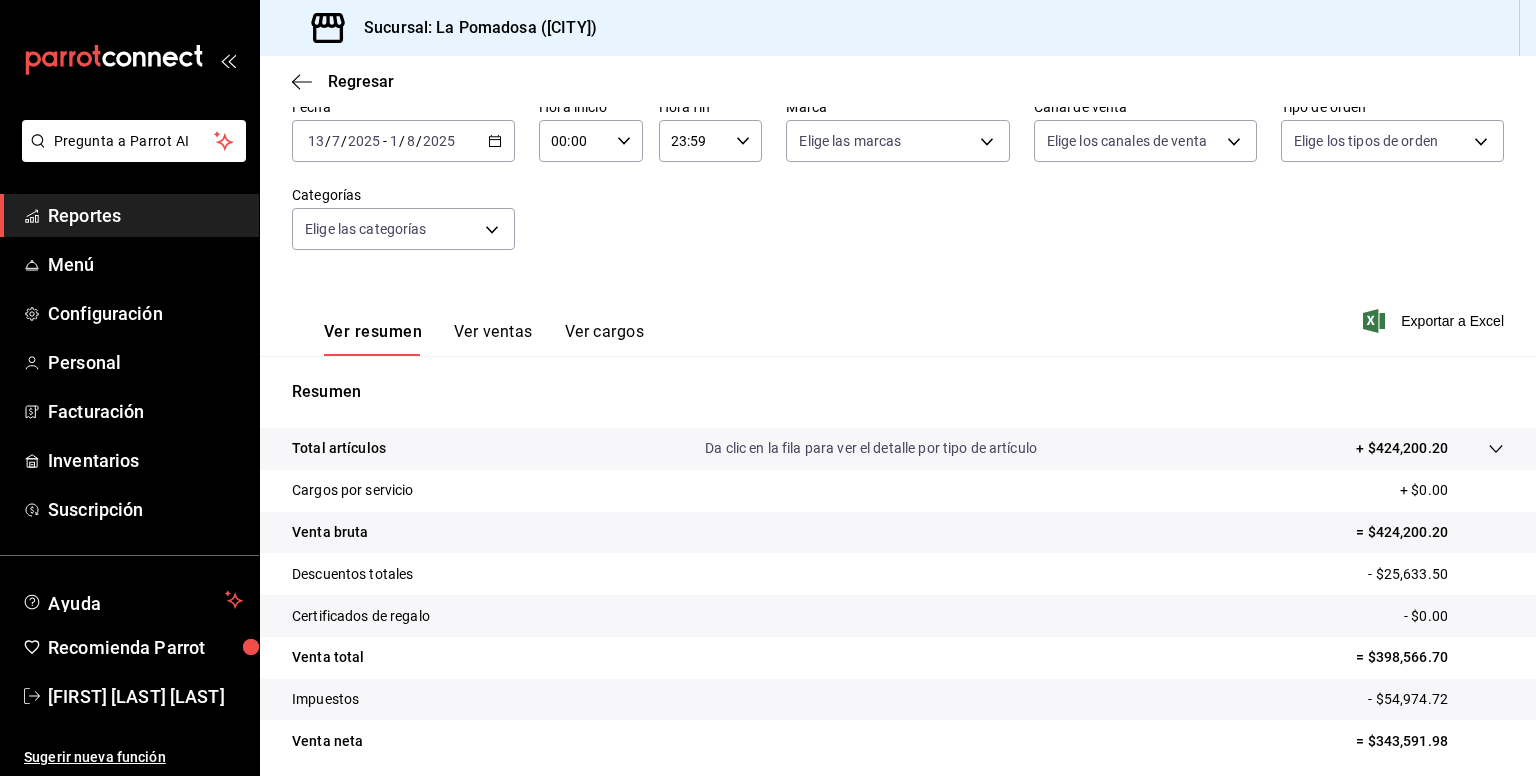 click on "[DATE] [DAY] / [MONTH] / [YEAR] - [DATE] [DAY] / [MONTH] / [YEAR]" at bounding box center [403, 141] 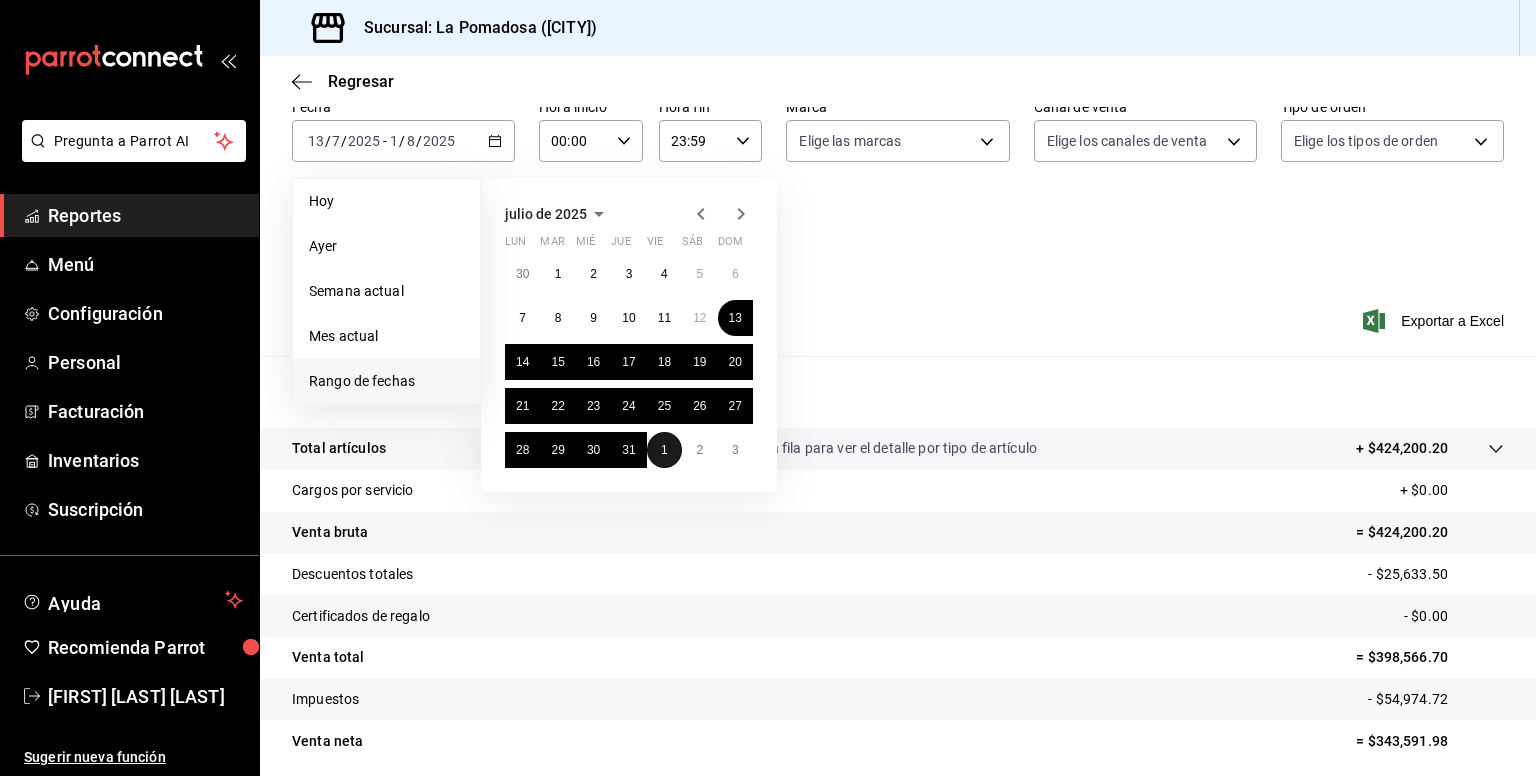 click on "1" at bounding box center (664, 450) 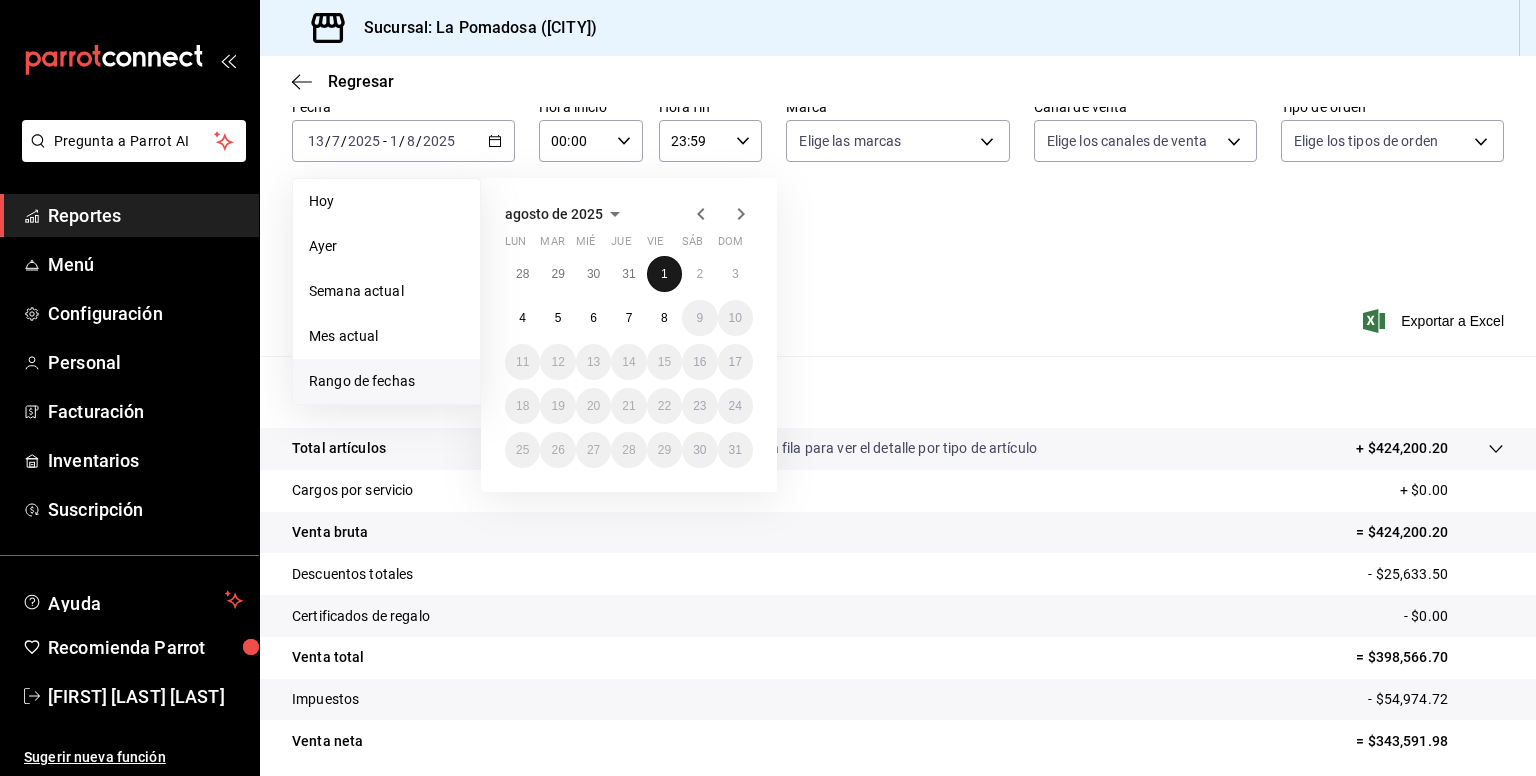 click on "1" at bounding box center (664, 274) 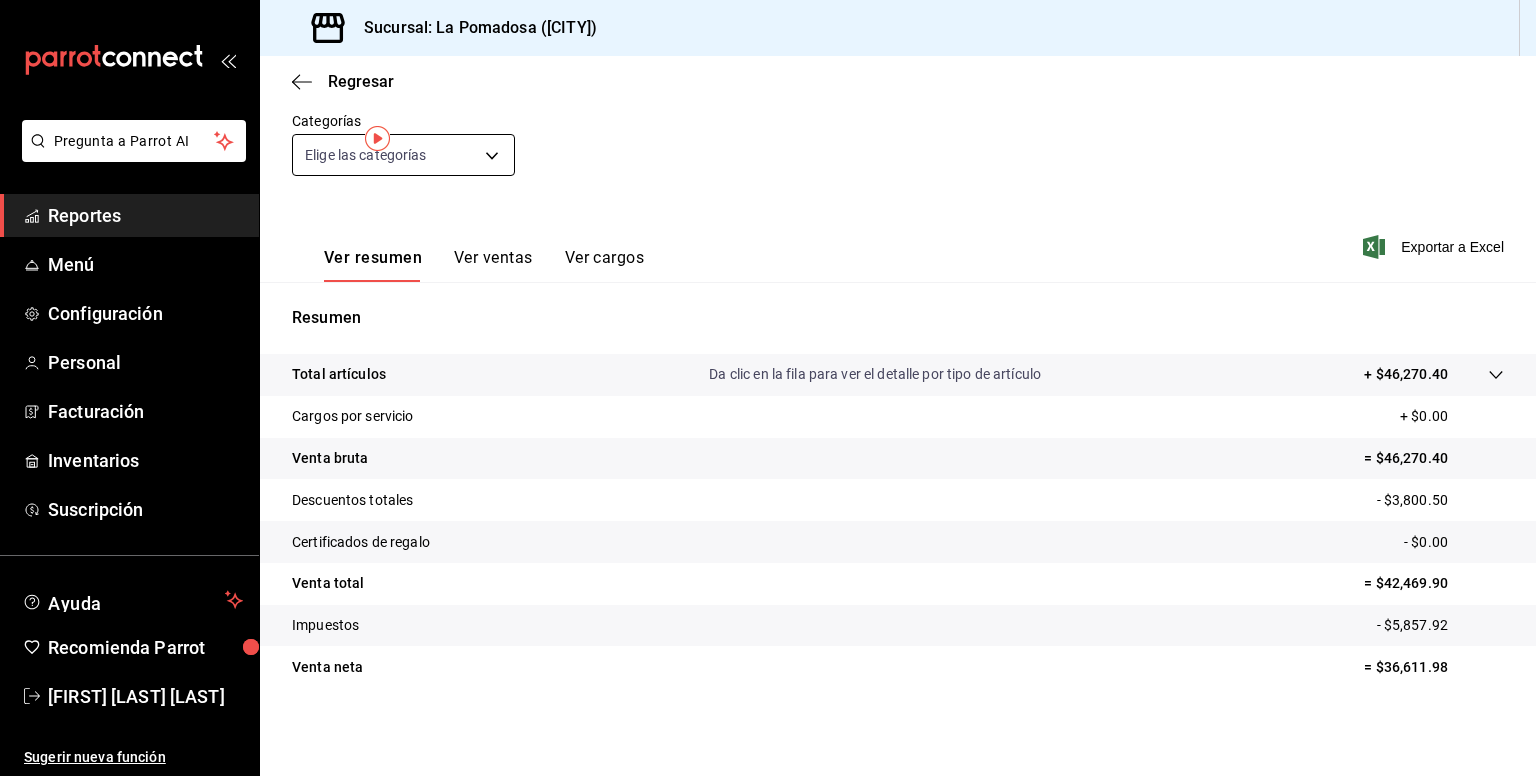 scroll, scrollTop: 0, scrollLeft: 0, axis: both 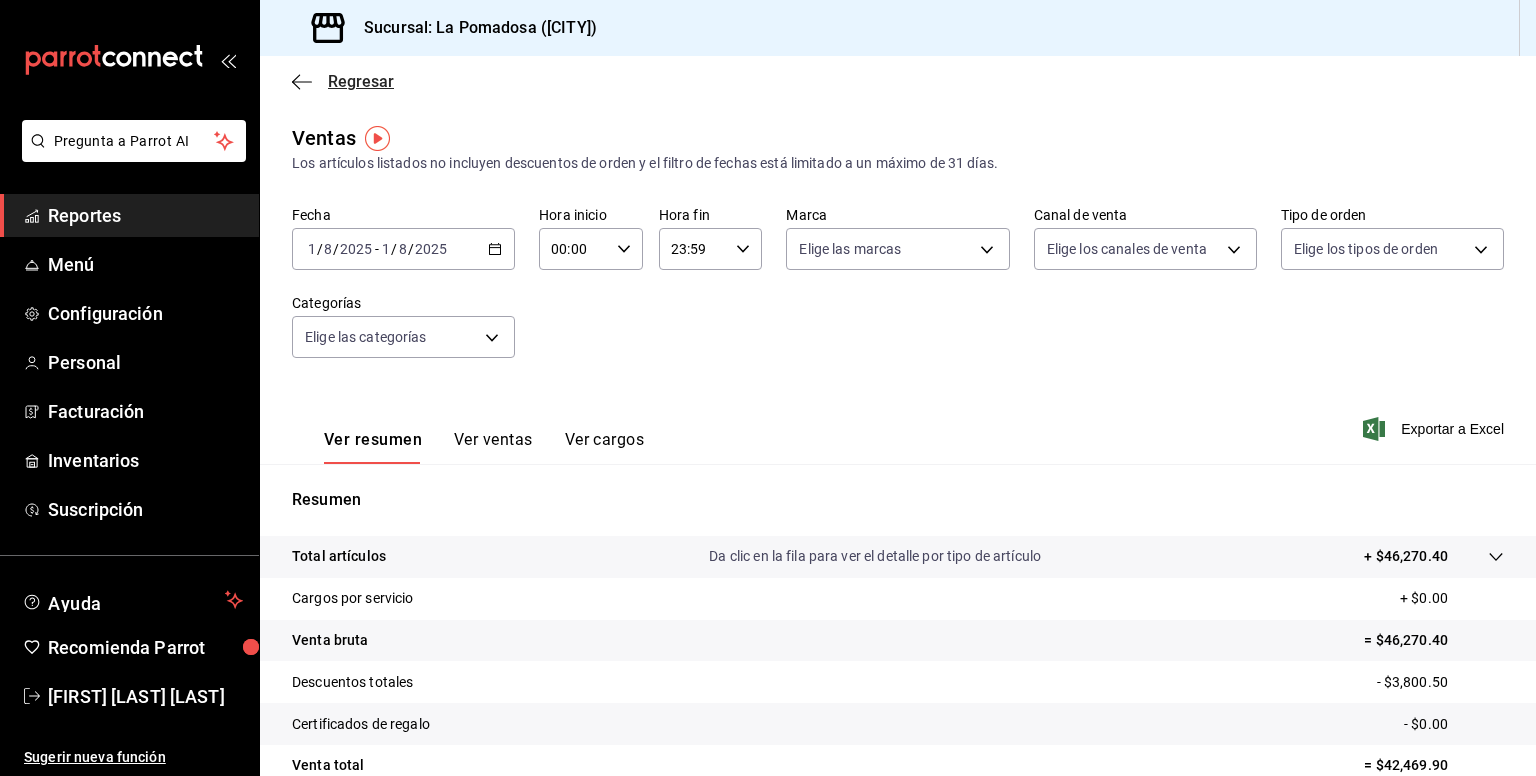 click on "Regresar" at bounding box center [361, 81] 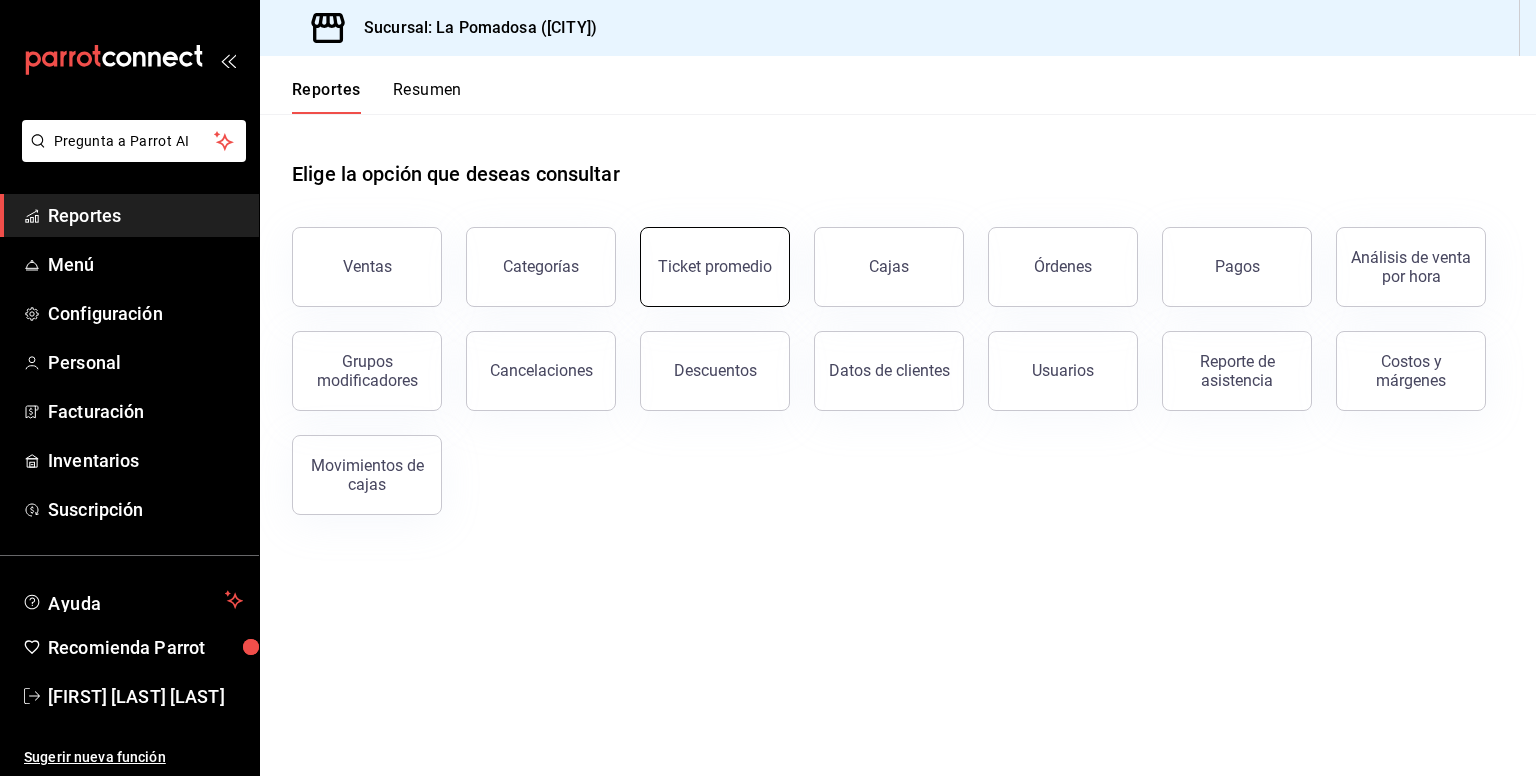 click on "Ticket promedio" at bounding box center (715, 266) 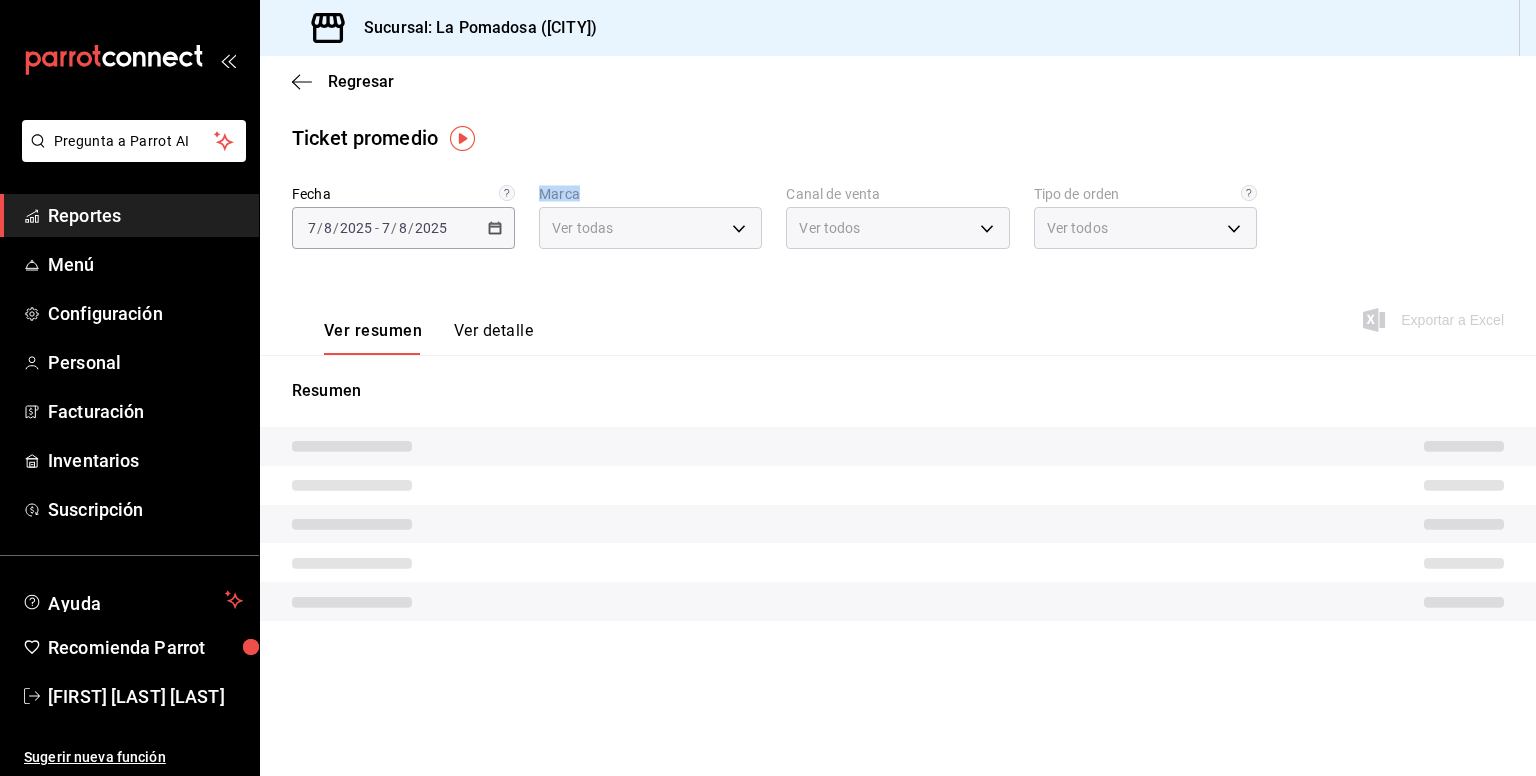 type on "26770a04-f713-4e61-b01c-a965f3f43d2a" 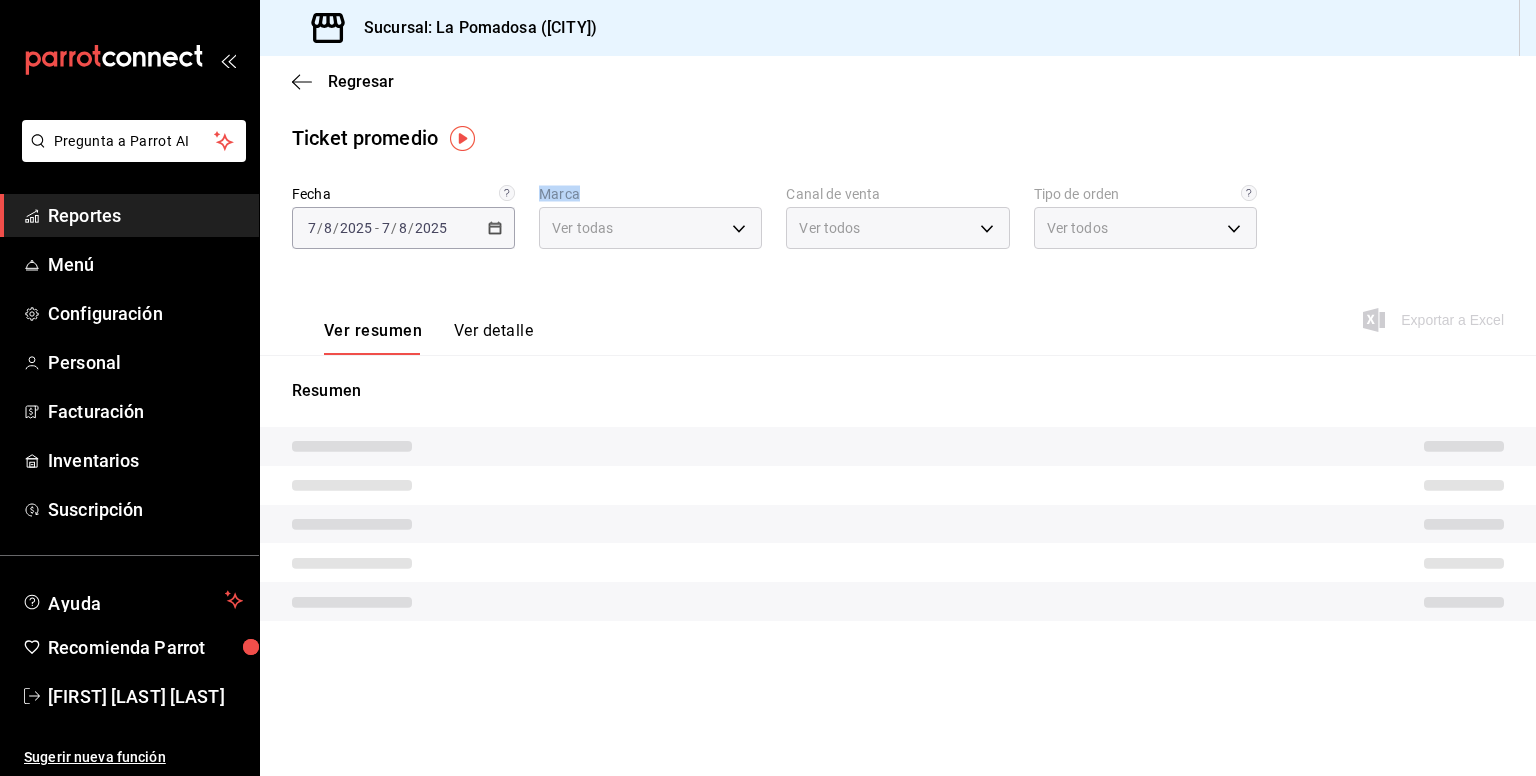 type on "PARROT,UBER_EATS,RAPPI,DIDI_FOOD,ONLINE" 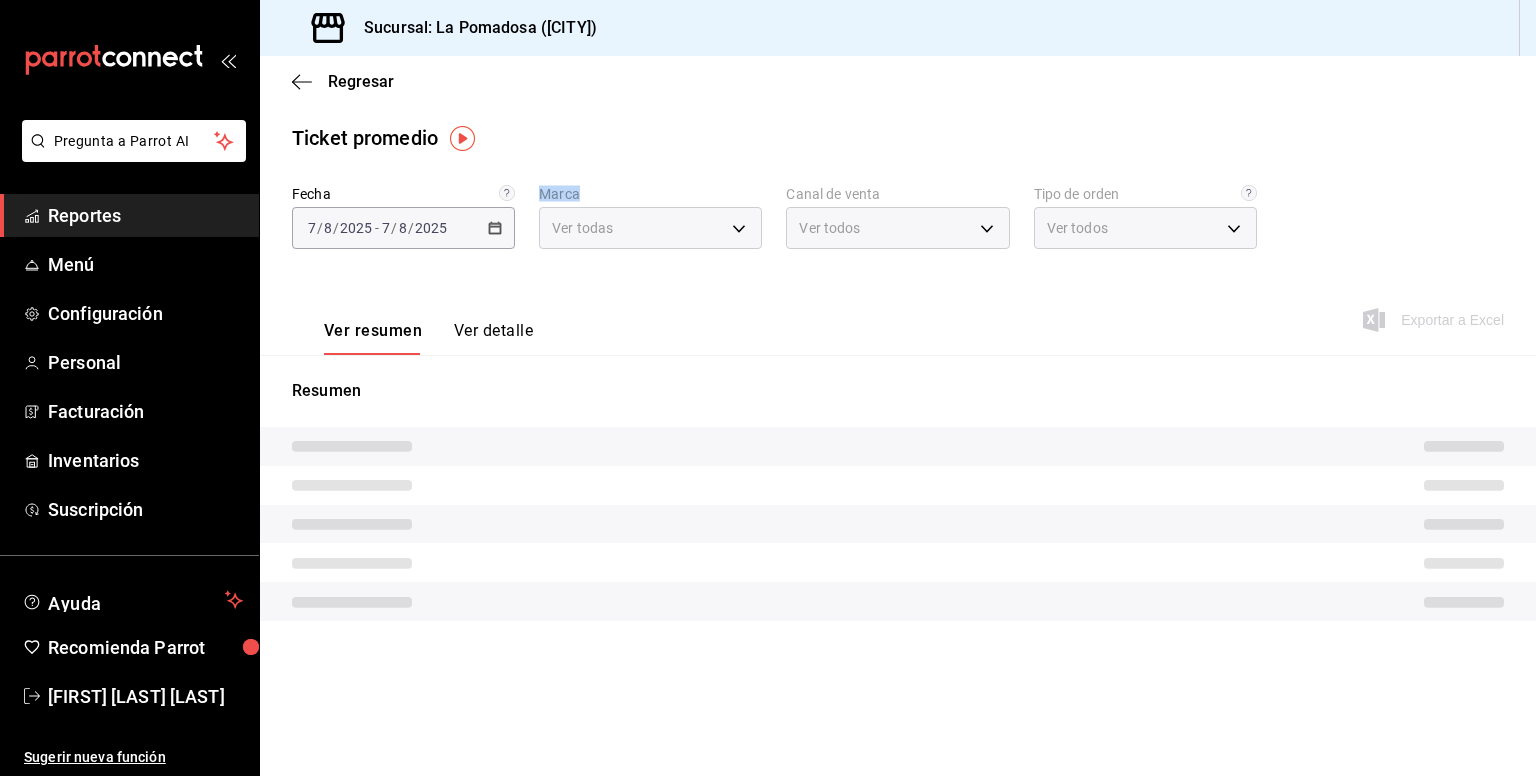 type on "8279d609-ebc8-4968-87eb-1940d668296a,d7c139bf-efa8-43f6-913b-77036619544a,5e41b1c4-4043-424f-888c-50e187426b5e,e046ad82-d750-4020-8b5a-d0eb0769674e,EXTERNAL" 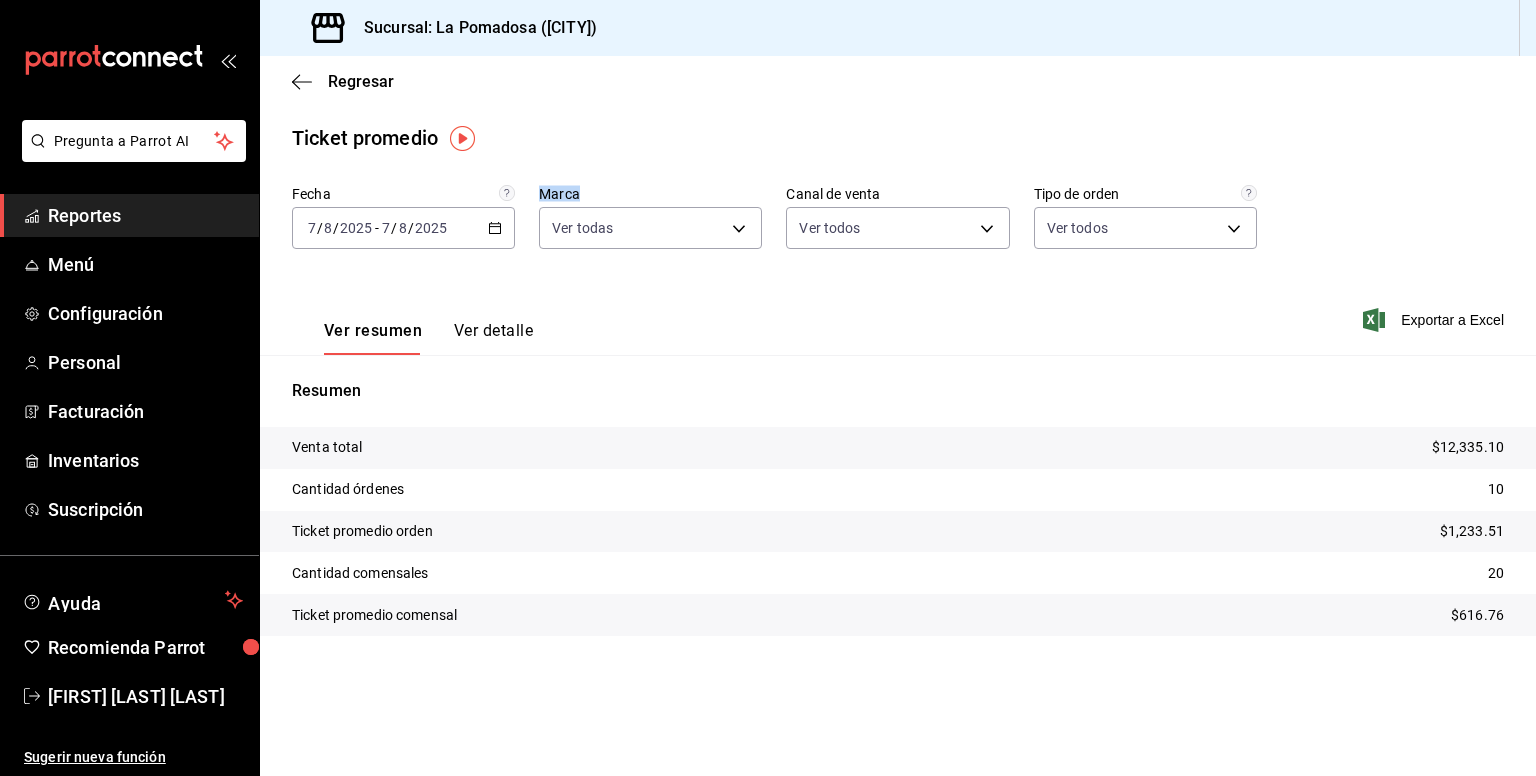 drag, startPoint x: 736, startPoint y: 271, endPoint x: 496, endPoint y: 233, distance: 242.98972 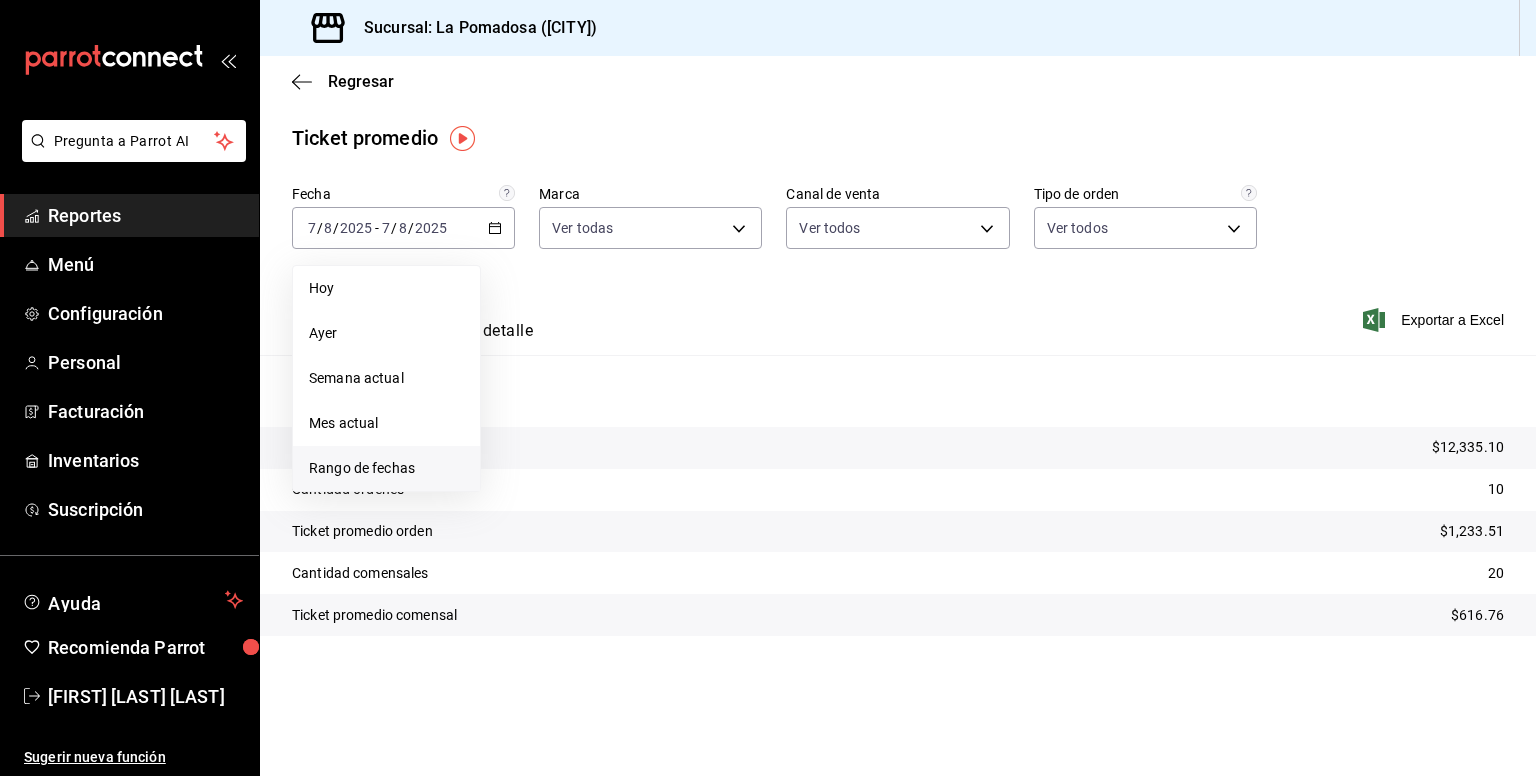 click on "Rango de fechas" at bounding box center [386, 468] 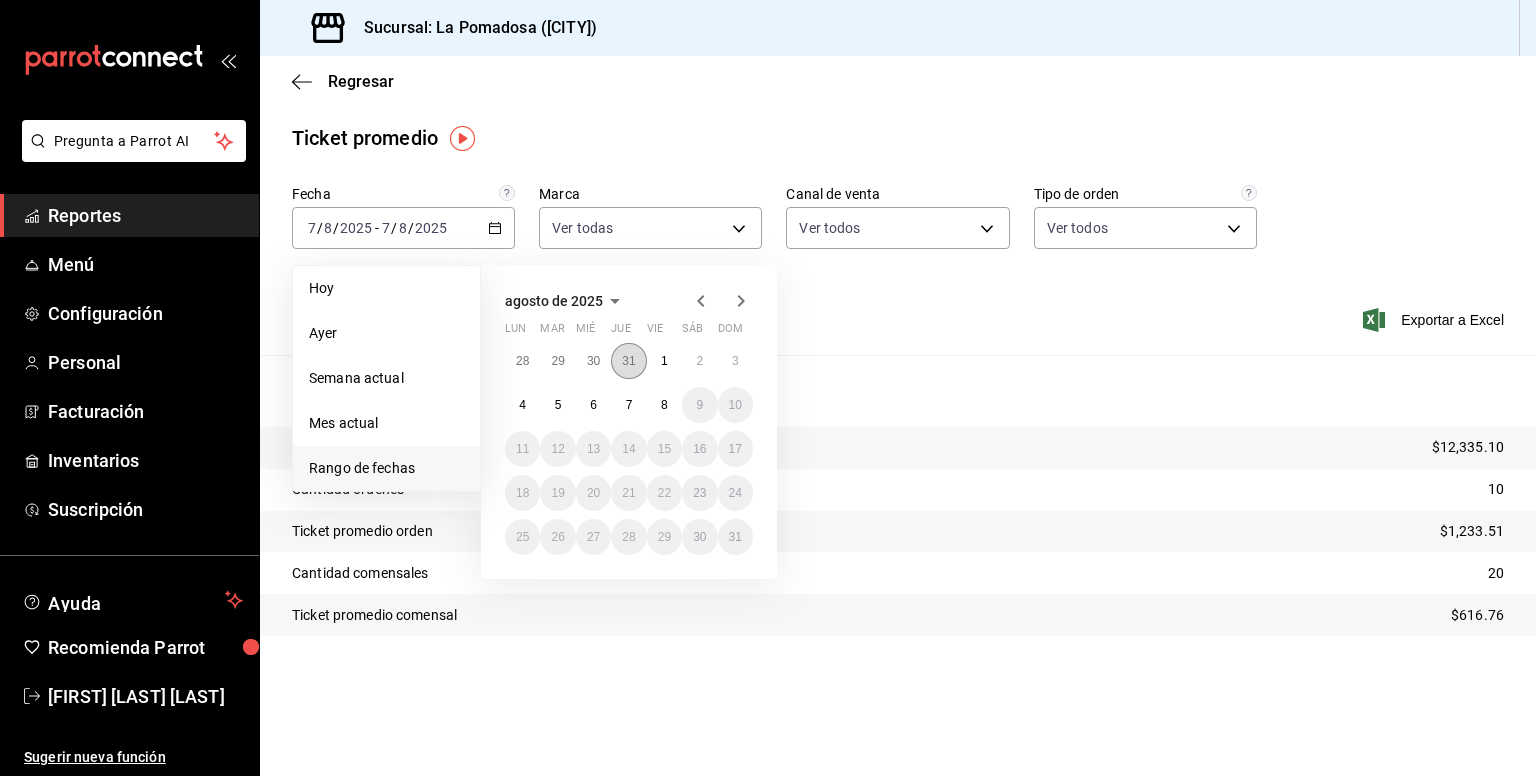 click on "31" at bounding box center [628, 361] 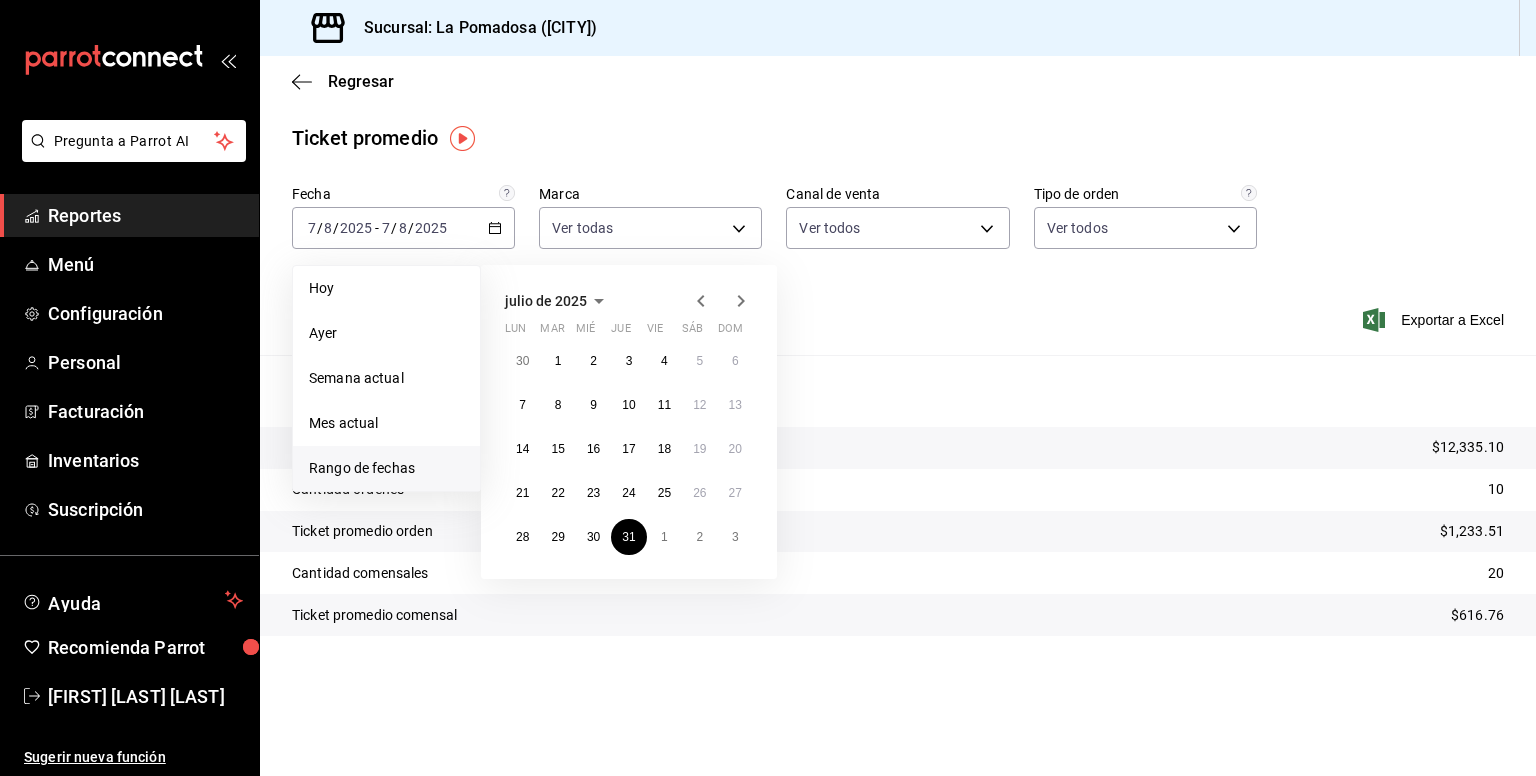 click 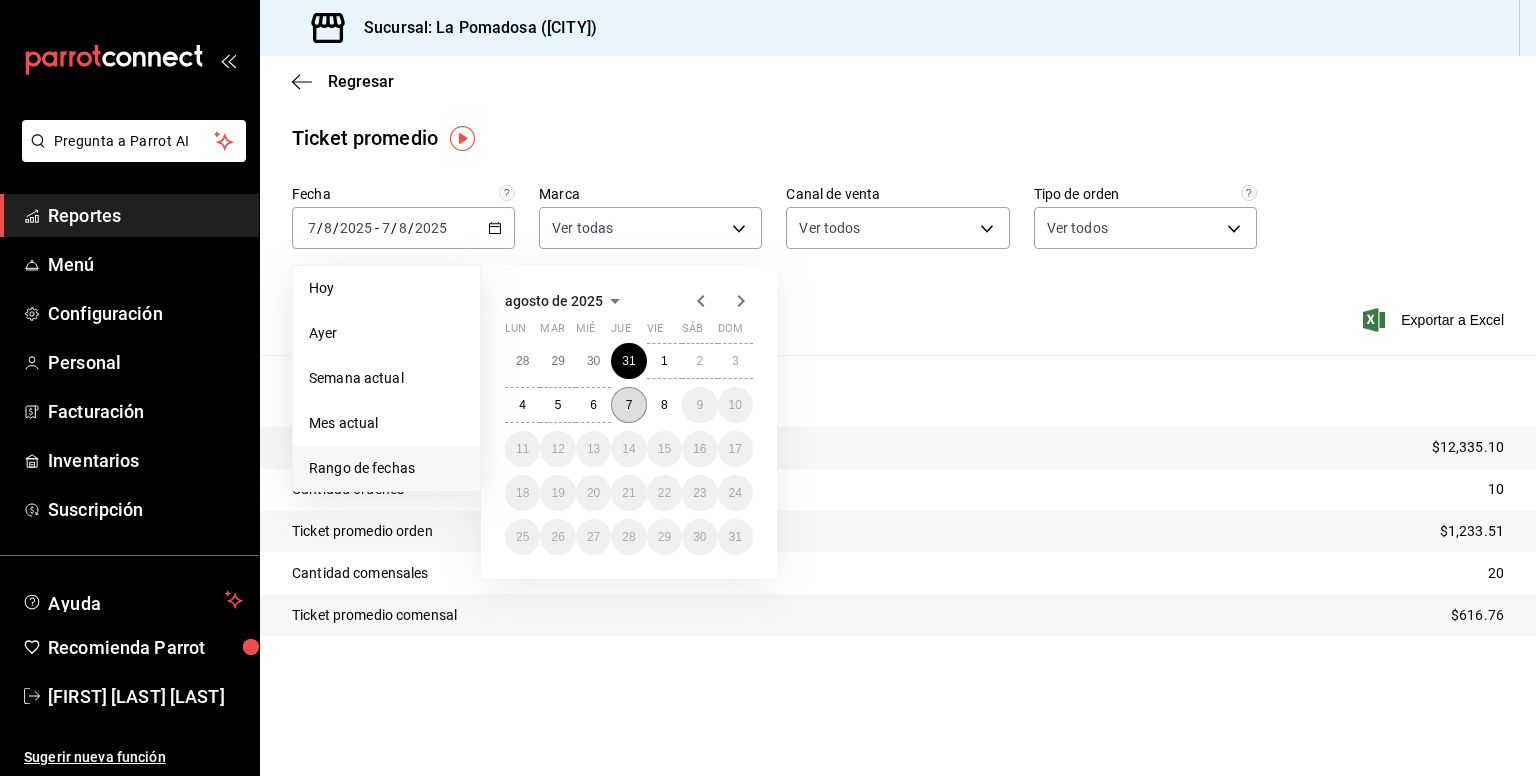 click on "7" at bounding box center [628, 405] 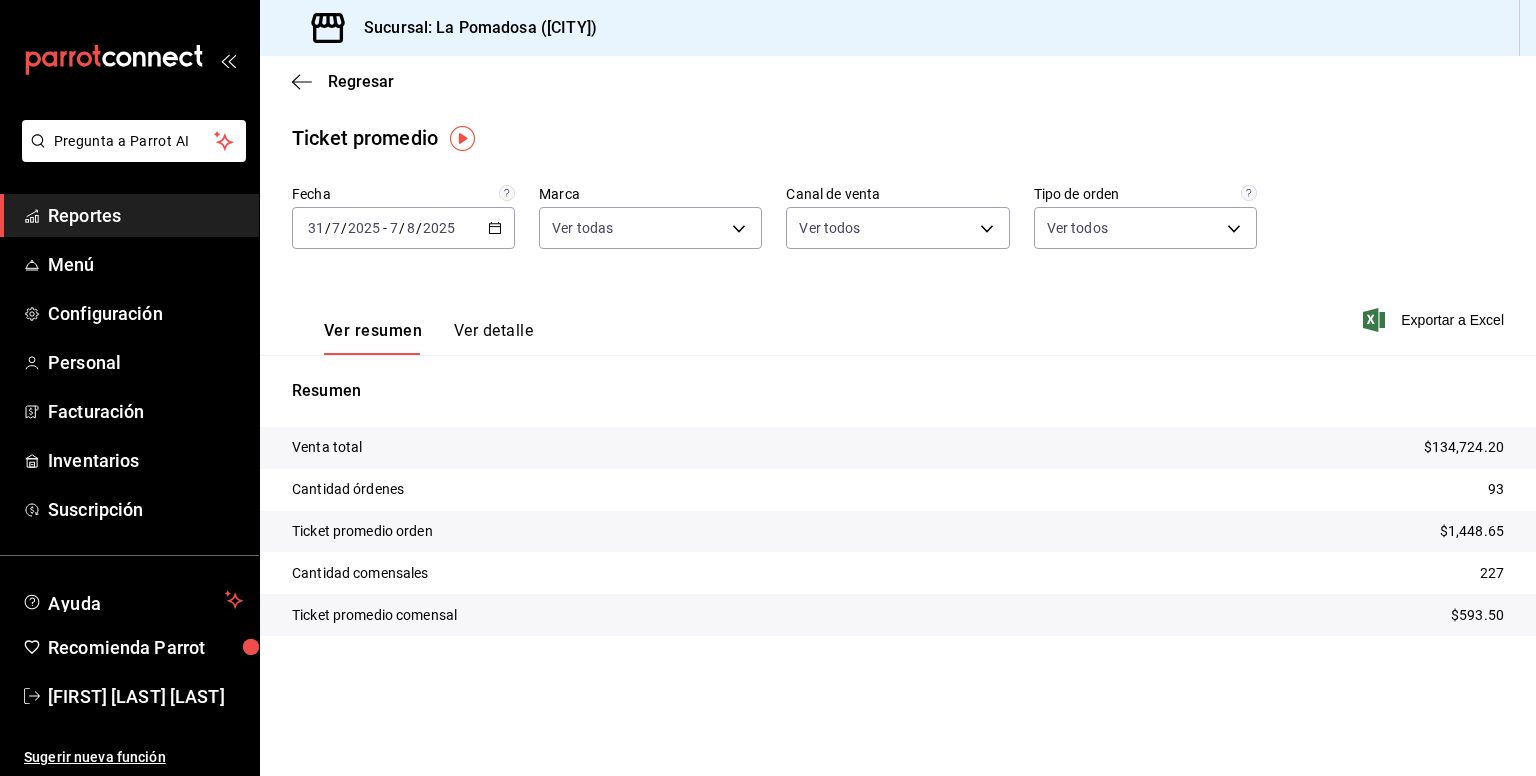 click on "[DATE] [DAY] / [MONTH] / [YEAR] - [DATE] [DAY] / [MONTH] / [YEAR]" at bounding box center [403, 228] 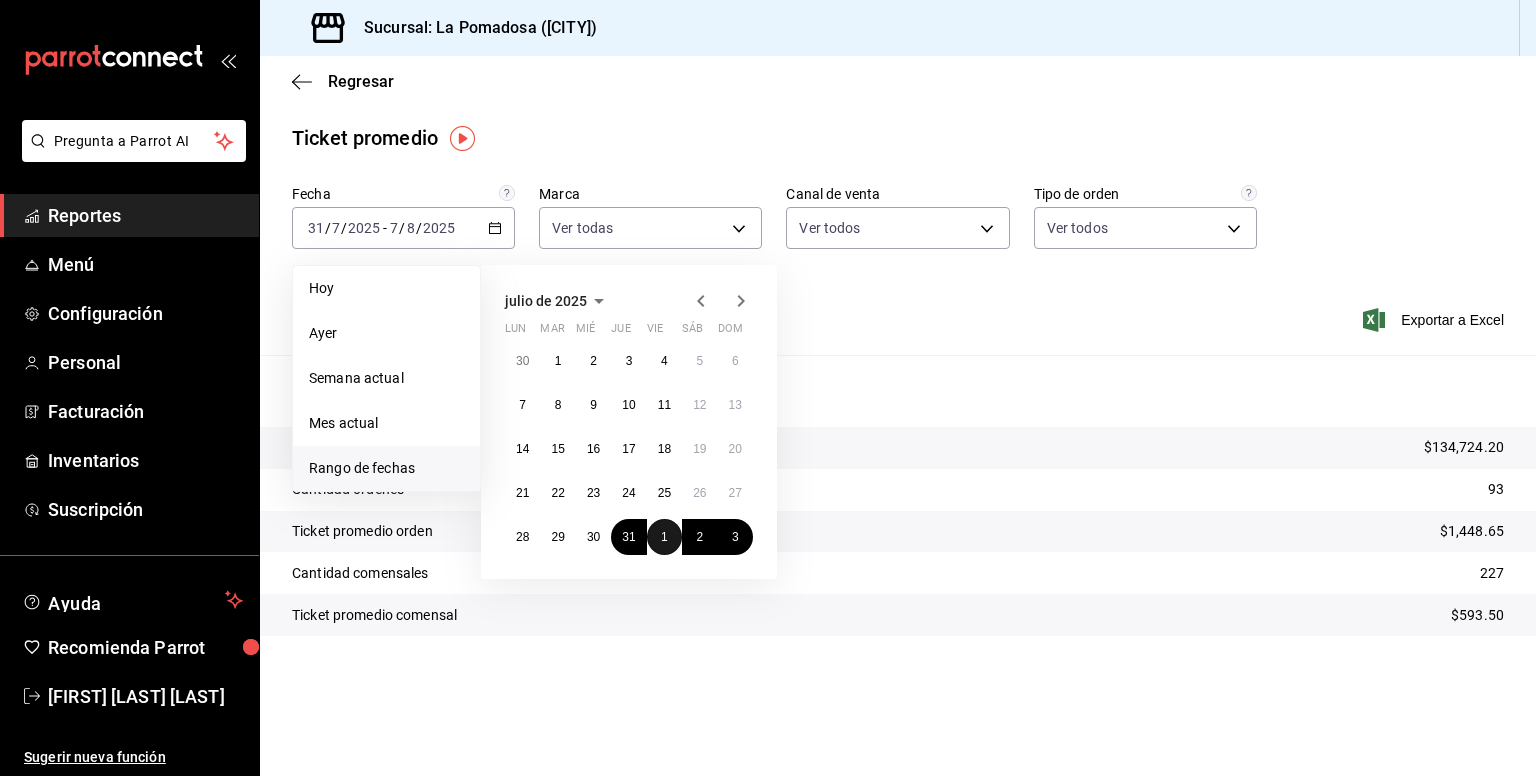 click on "1" at bounding box center [664, 537] 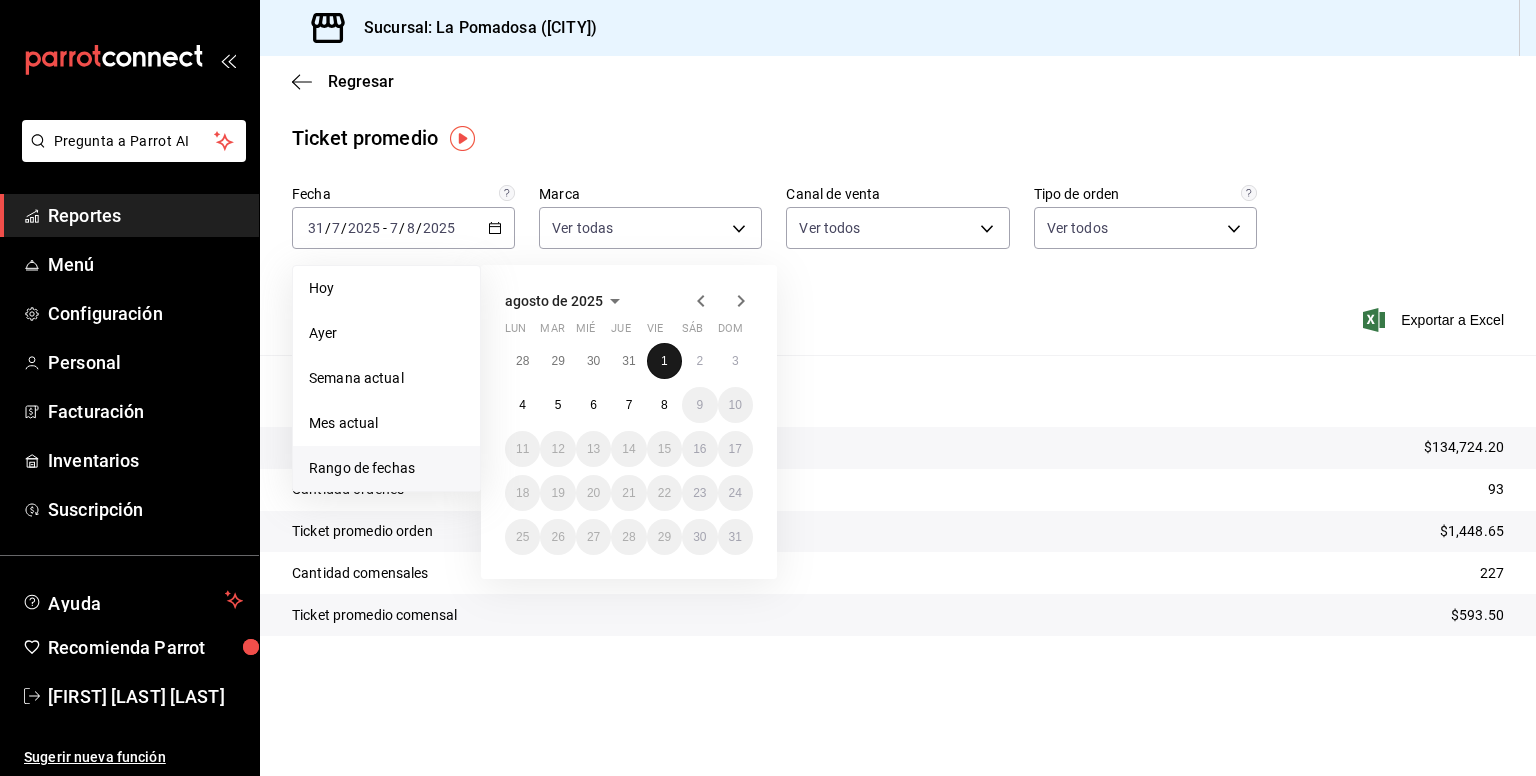 click on "1" at bounding box center (664, 361) 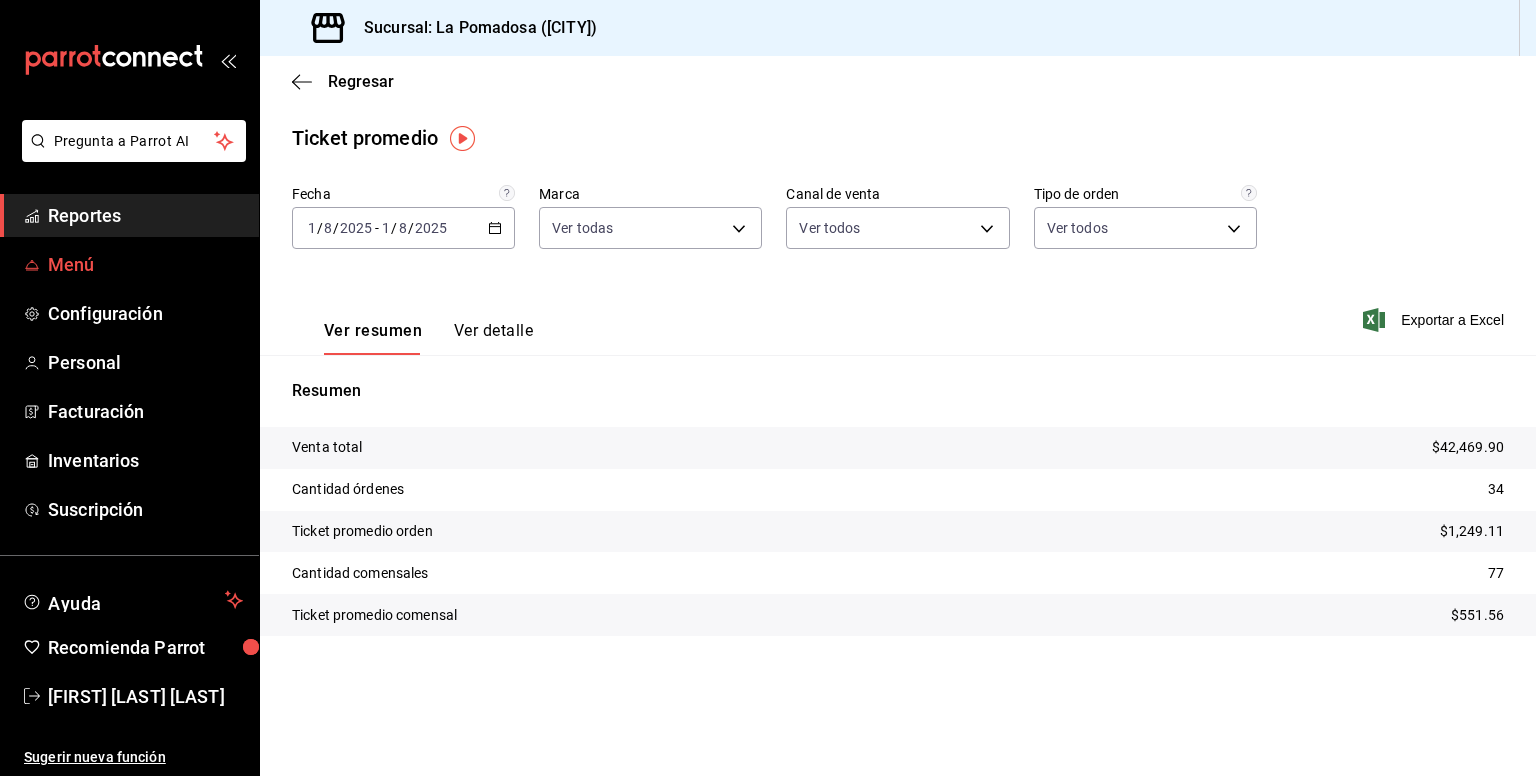 click on "Menú" at bounding box center [145, 264] 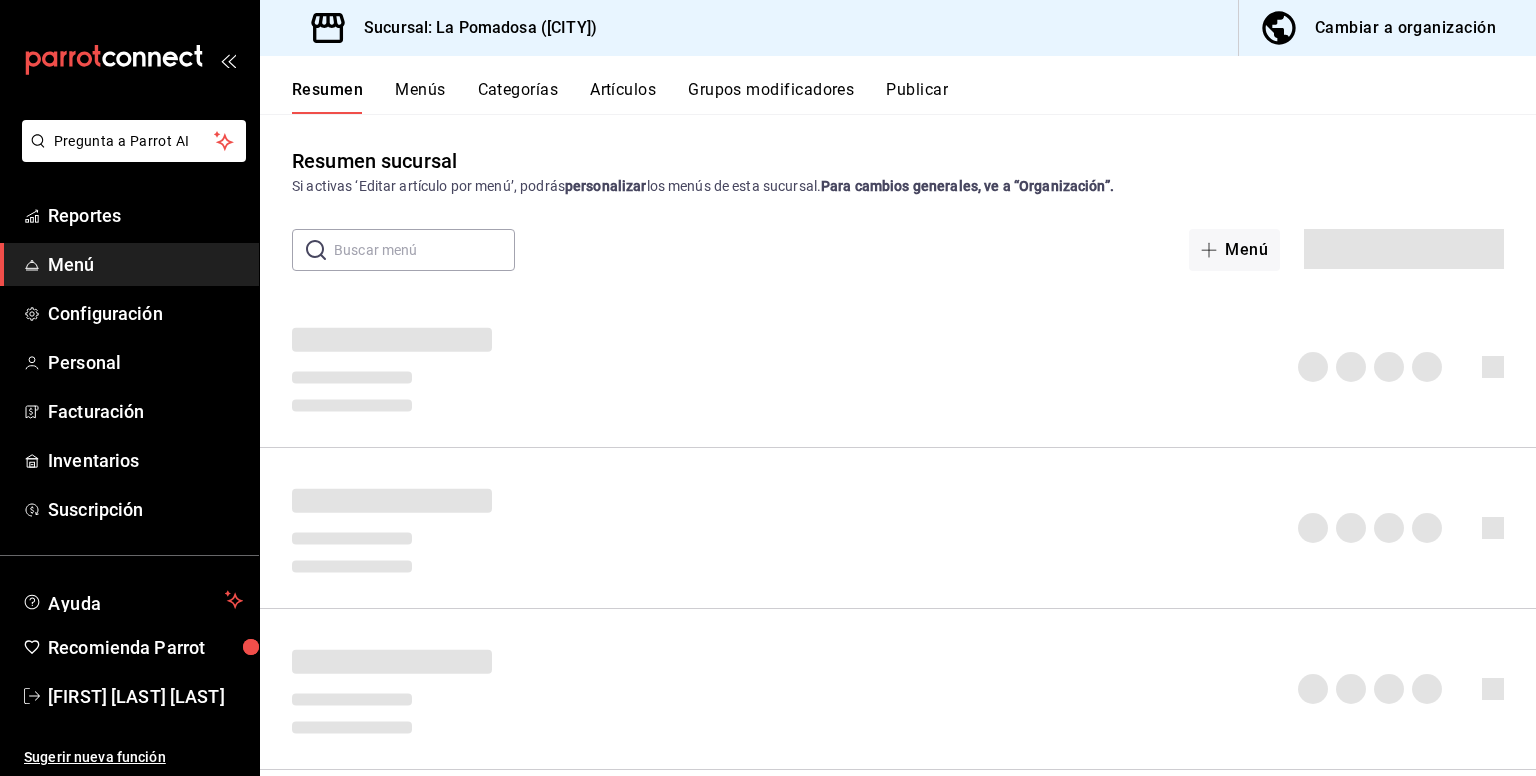 click on "Artículos" at bounding box center [623, 97] 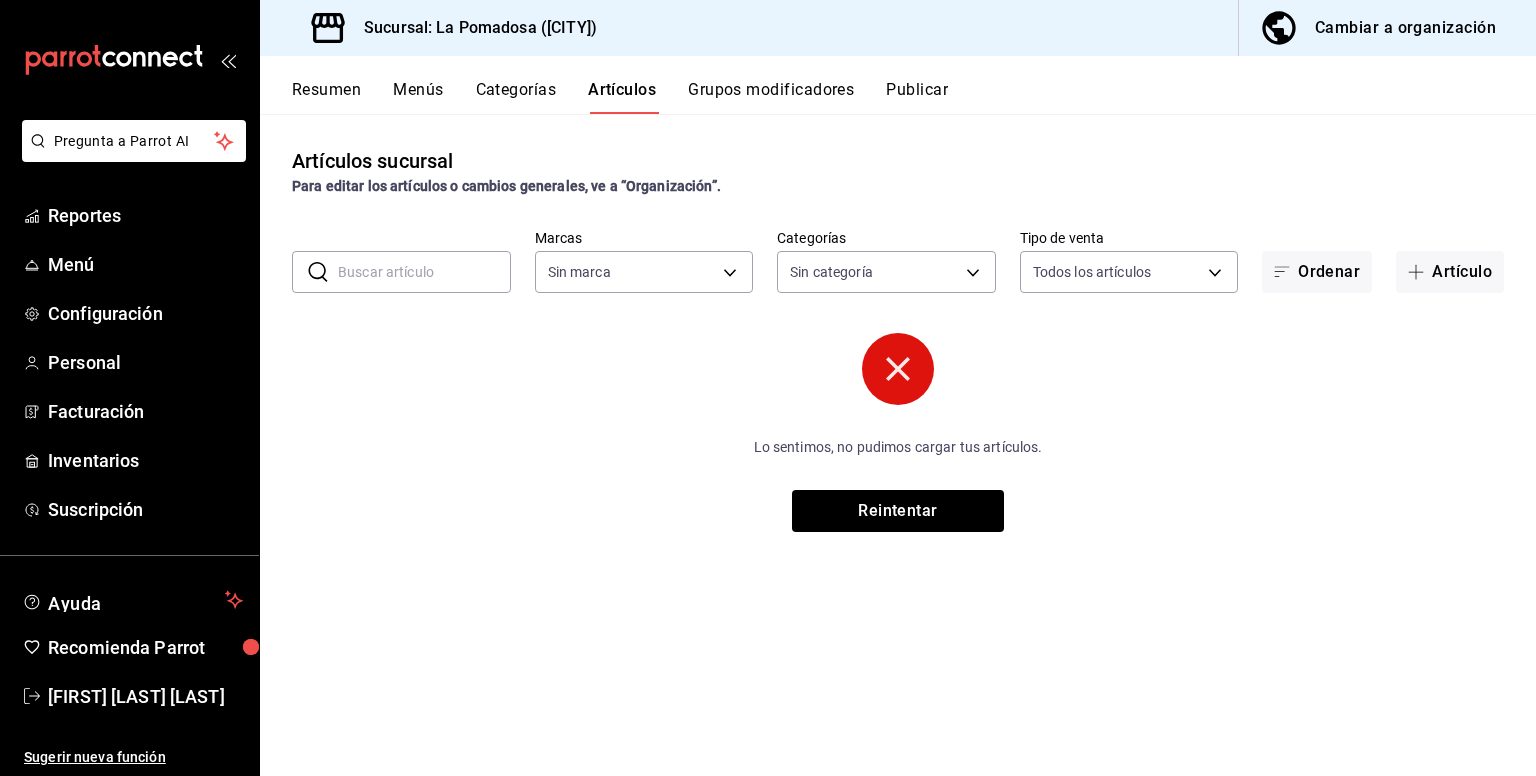 click at bounding box center [424, 272] 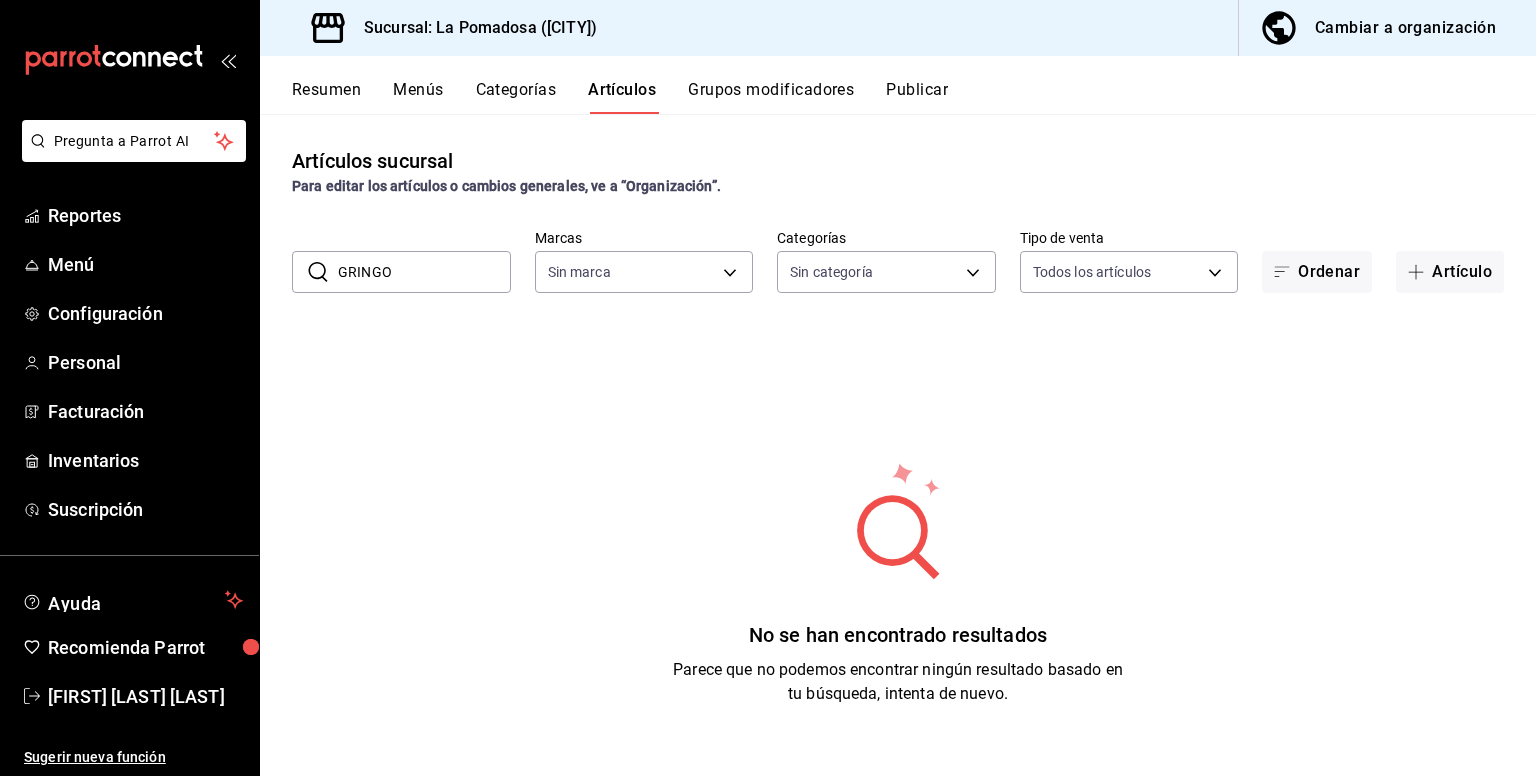 type on "GRINGO" 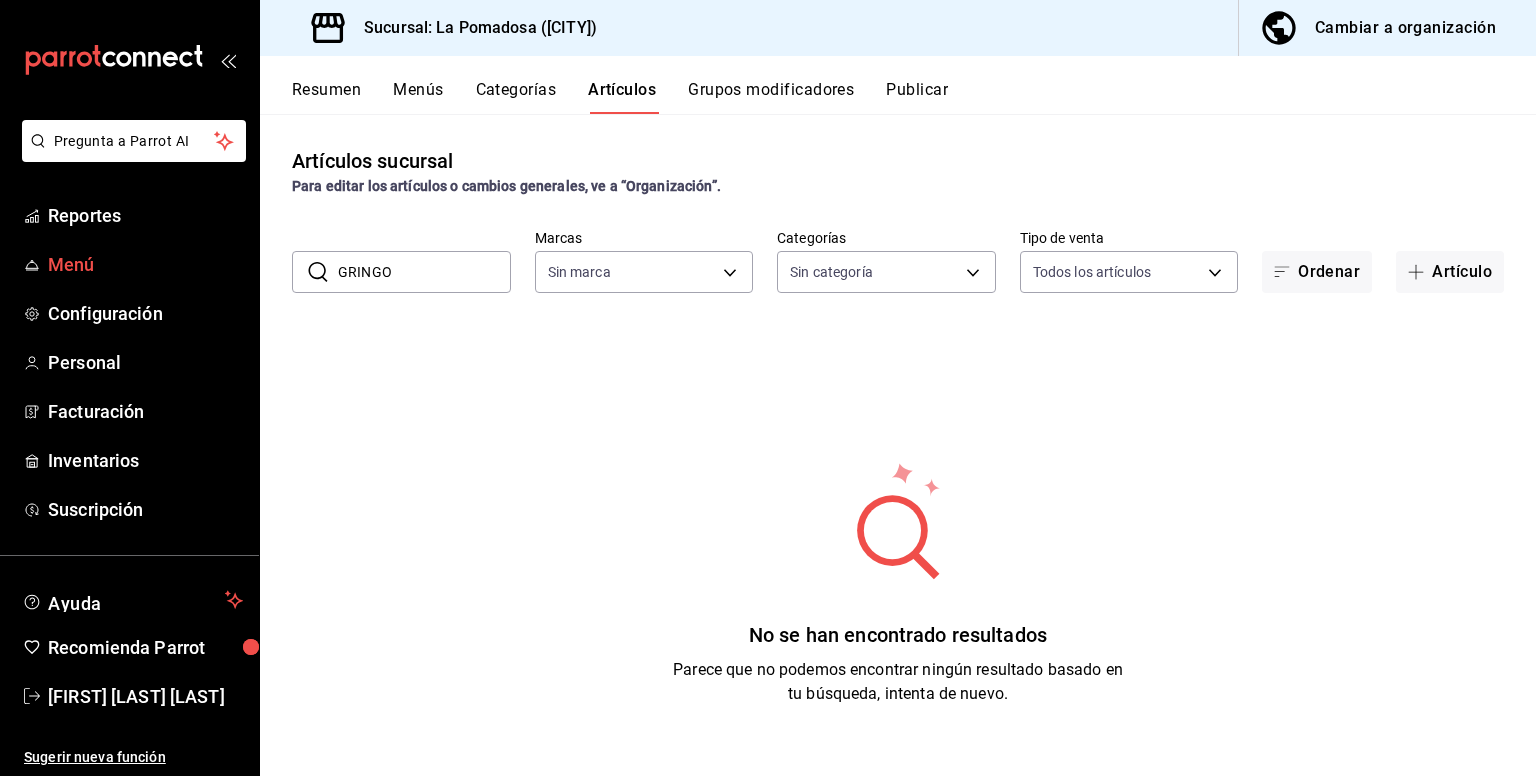 click on "Menú" at bounding box center [145, 264] 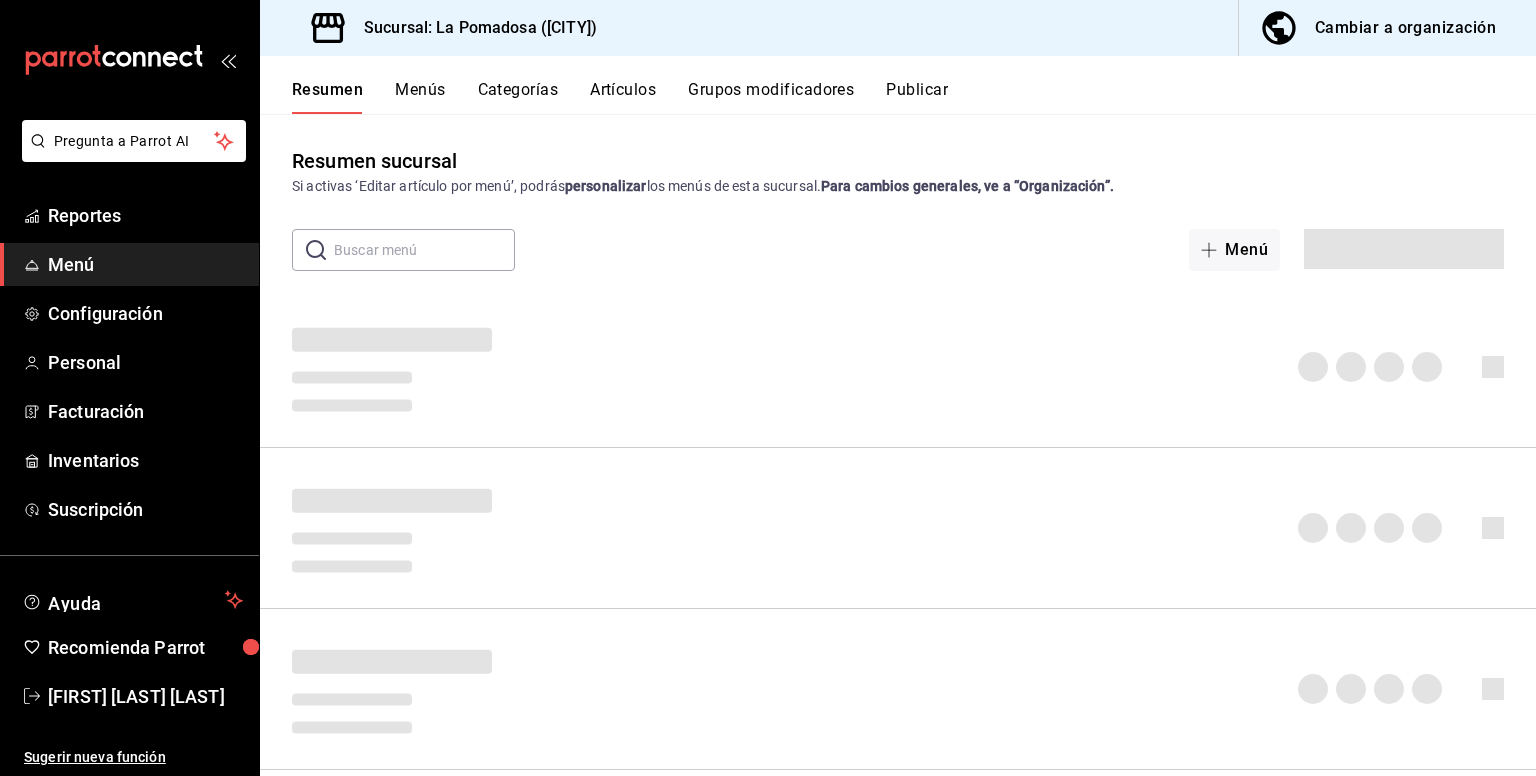 click on "Artículos" at bounding box center [623, 97] 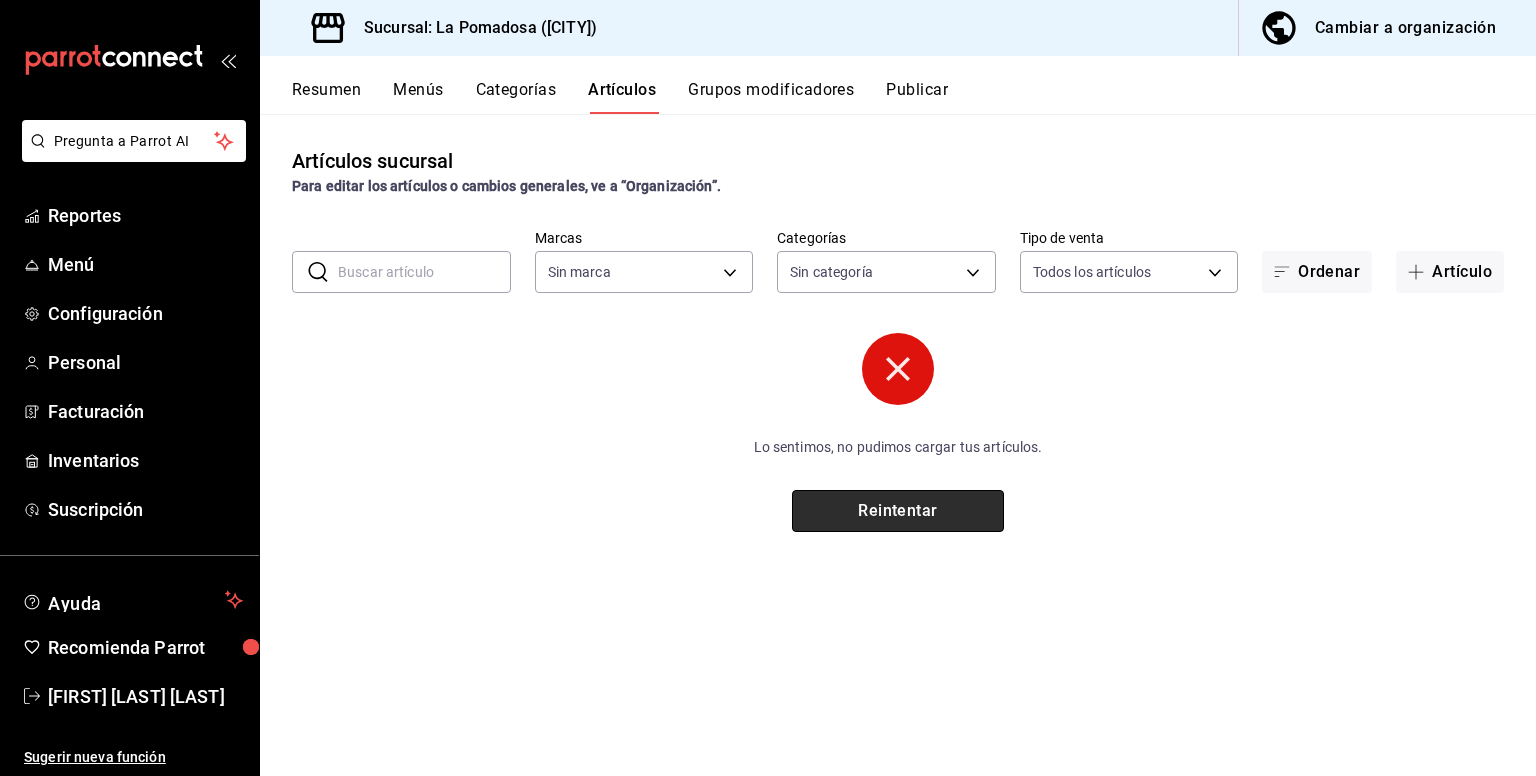 click on "Reintentar" at bounding box center (898, 511) 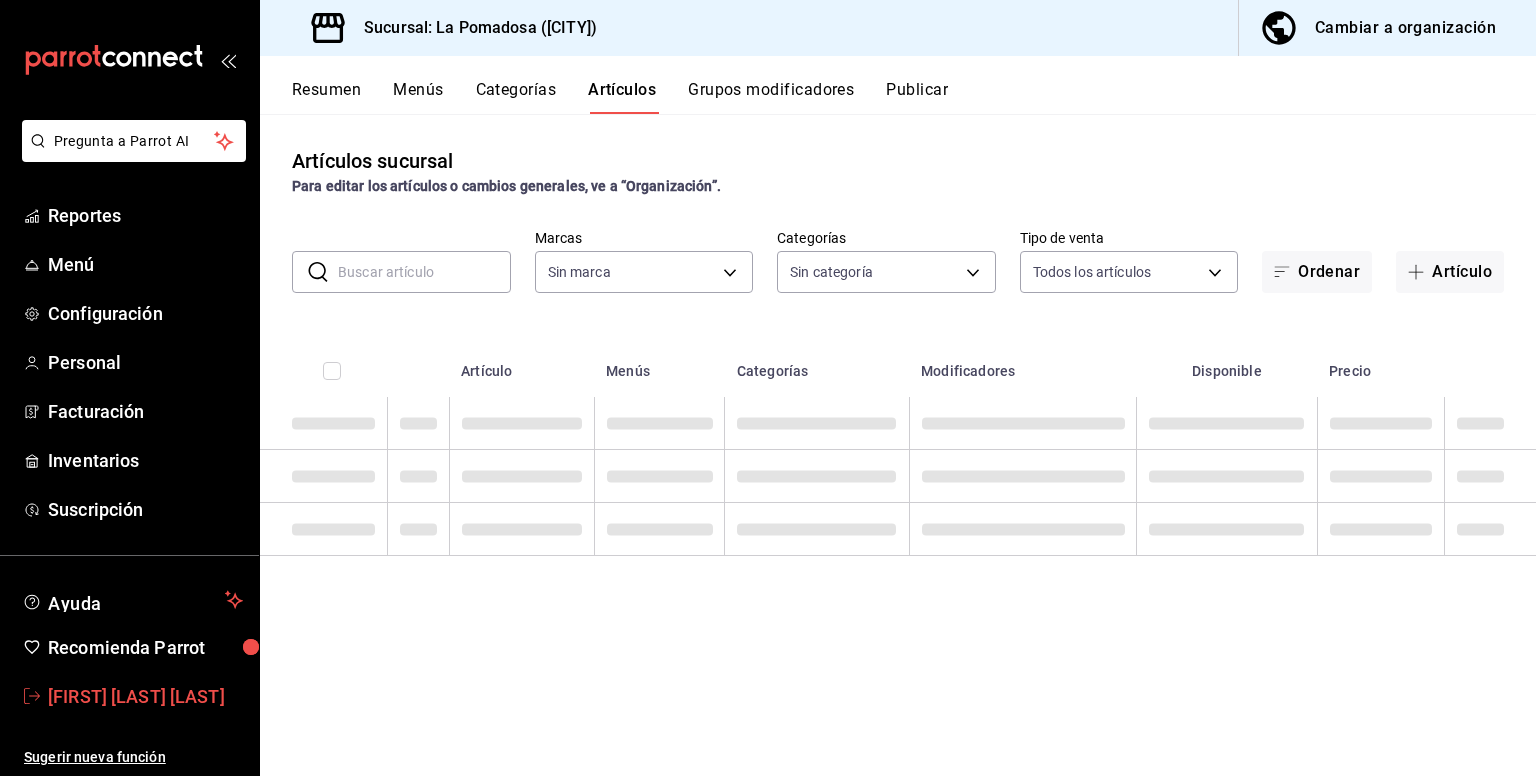 click on "[FIRST] [LAST] [LAST]" at bounding box center (145, 696) 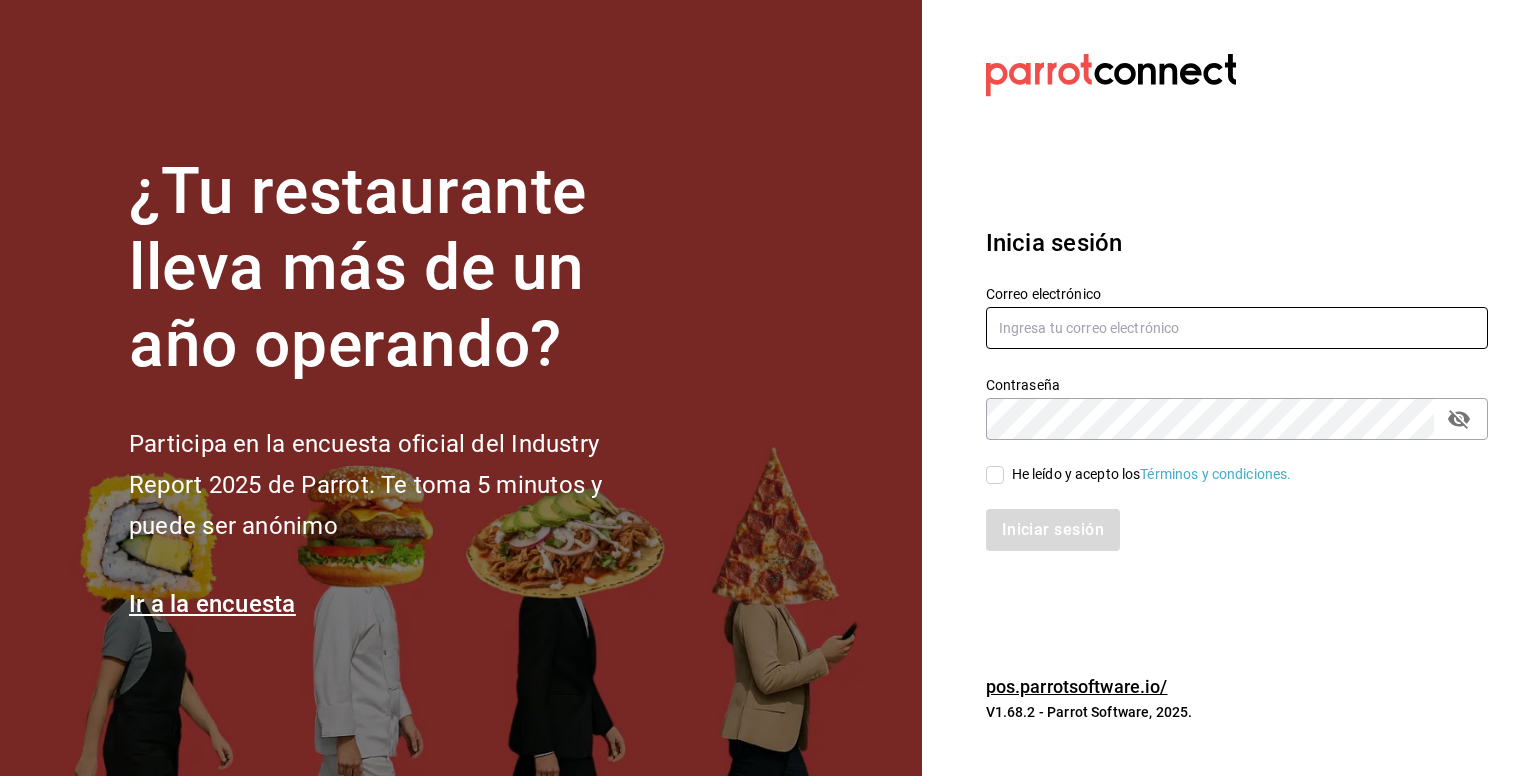 click at bounding box center (1237, 328) 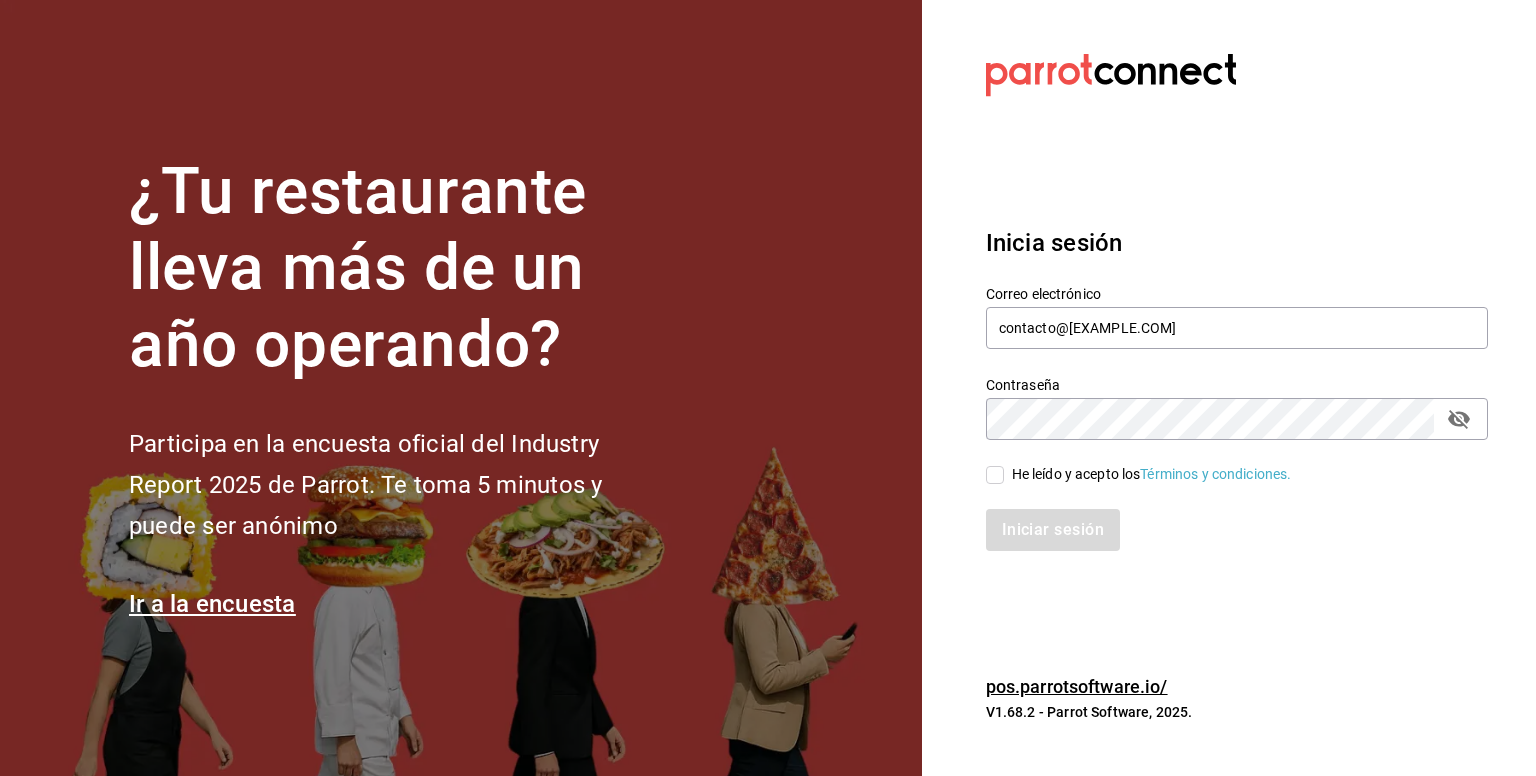 click on "He leído y acepto los  Términos y condiciones." at bounding box center [995, 475] 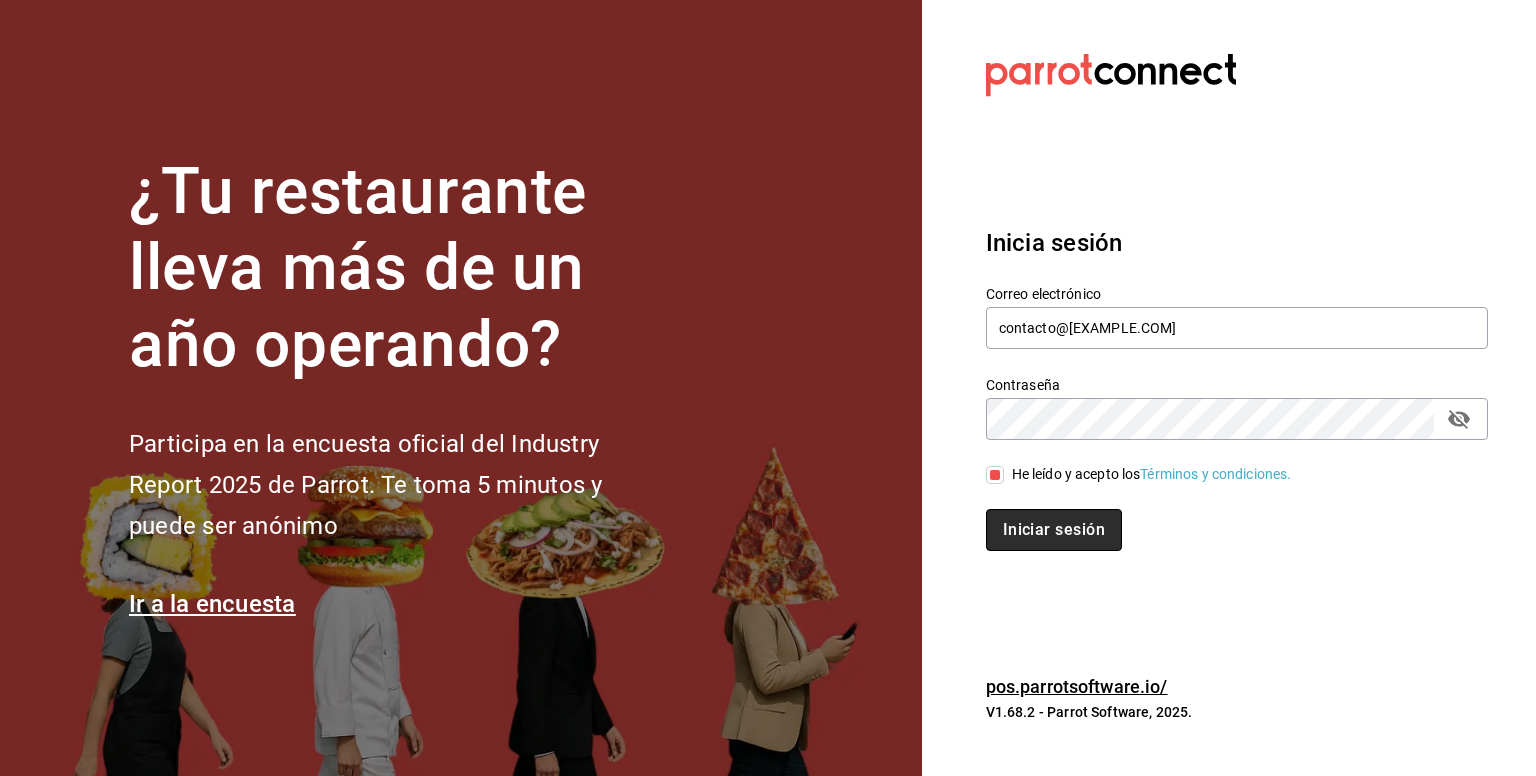 click on "Iniciar sesión" at bounding box center [1054, 530] 